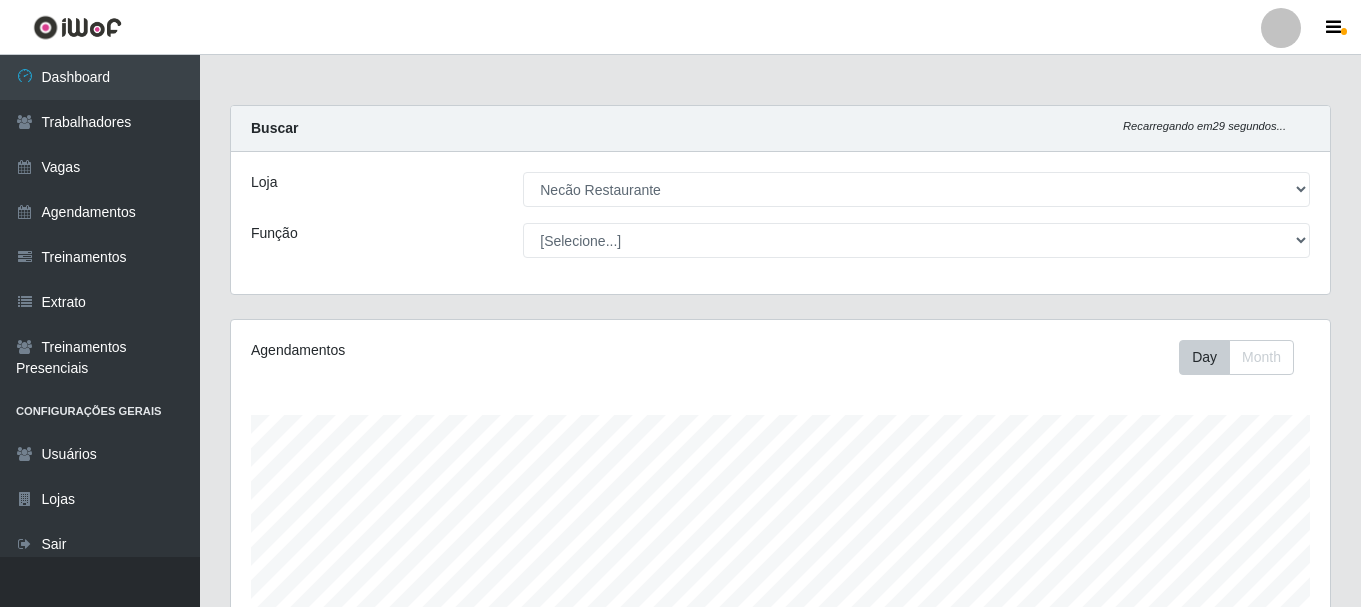 select on "334" 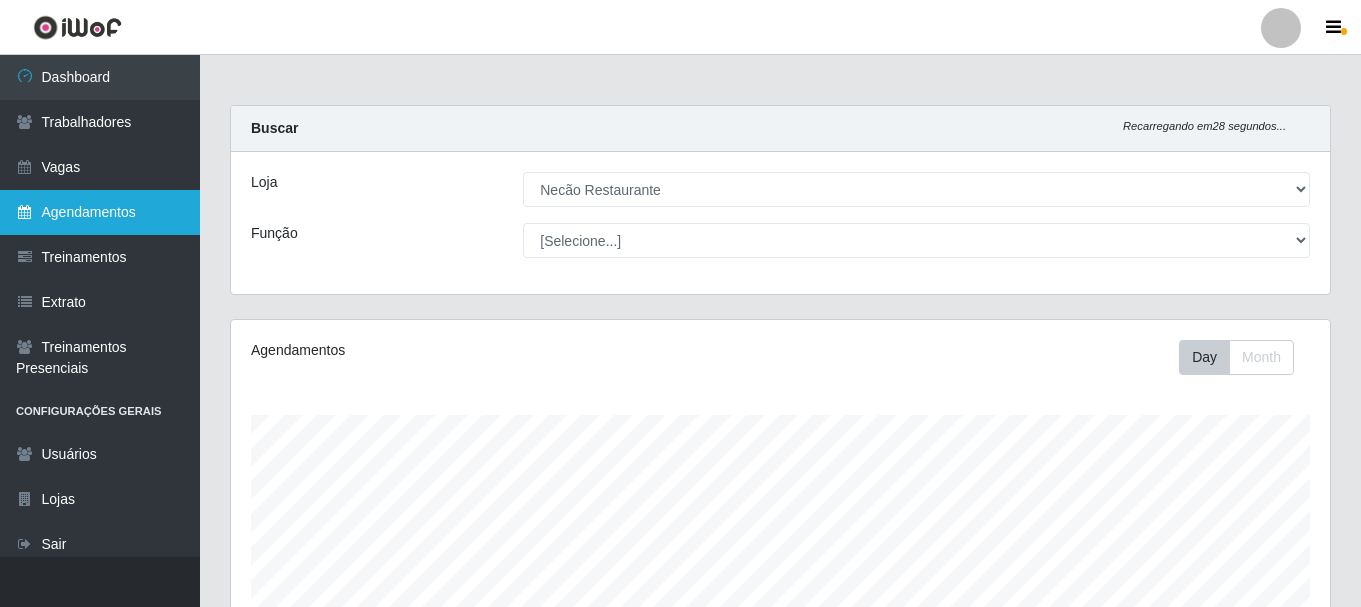 click on "Agendamentos" at bounding box center (100, 212) 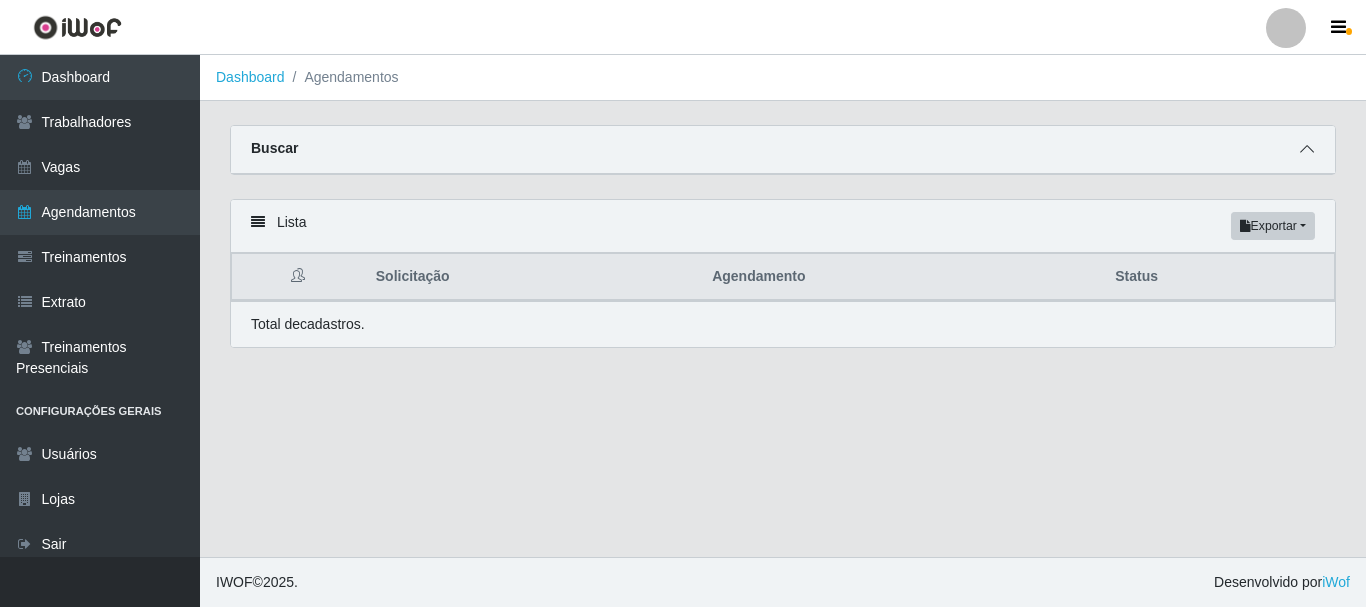 click at bounding box center (1307, 149) 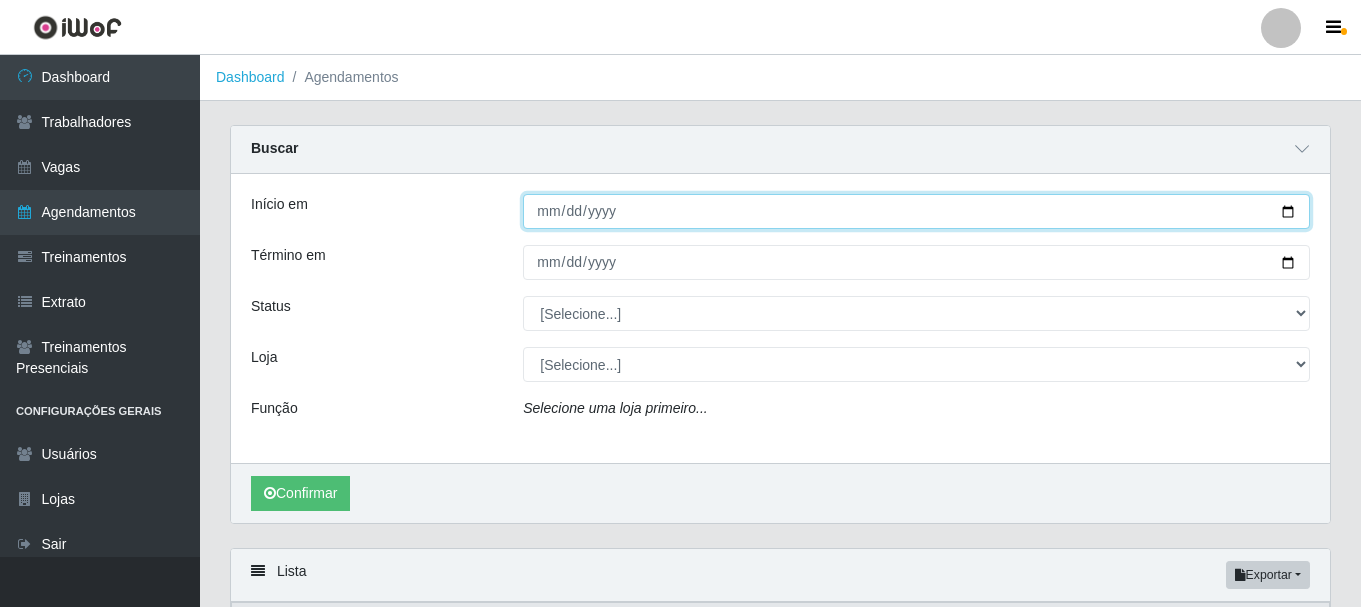 click on "Início em" at bounding box center [916, 211] 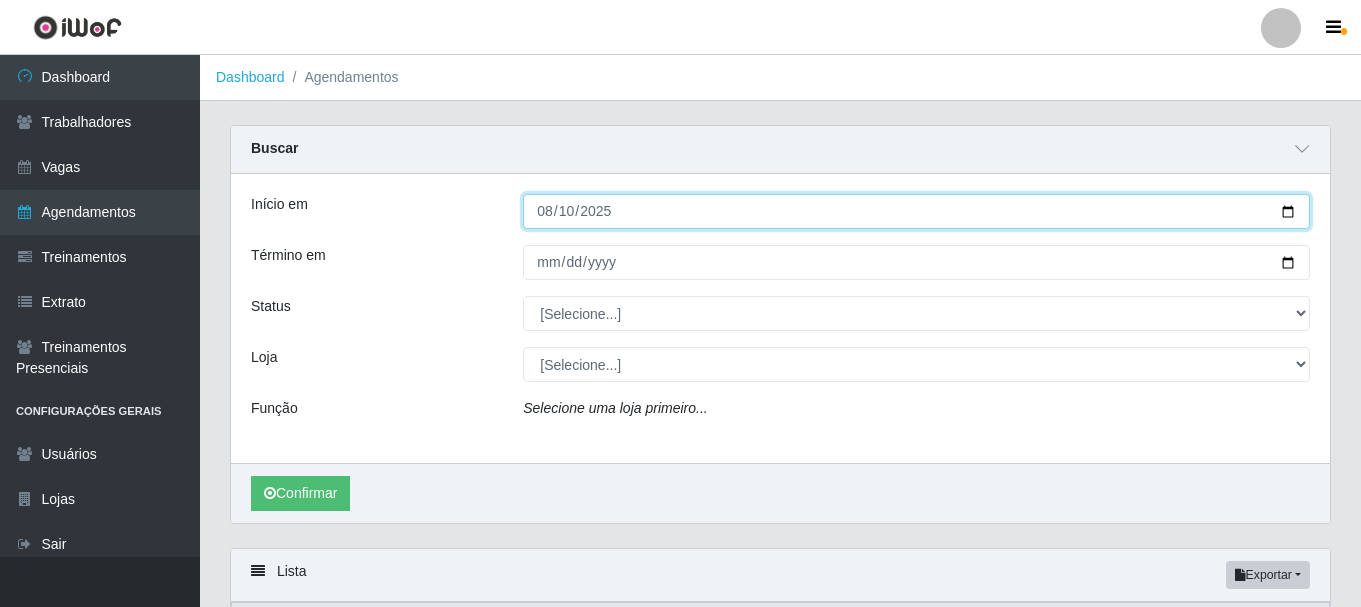 type on "2025-08-10" 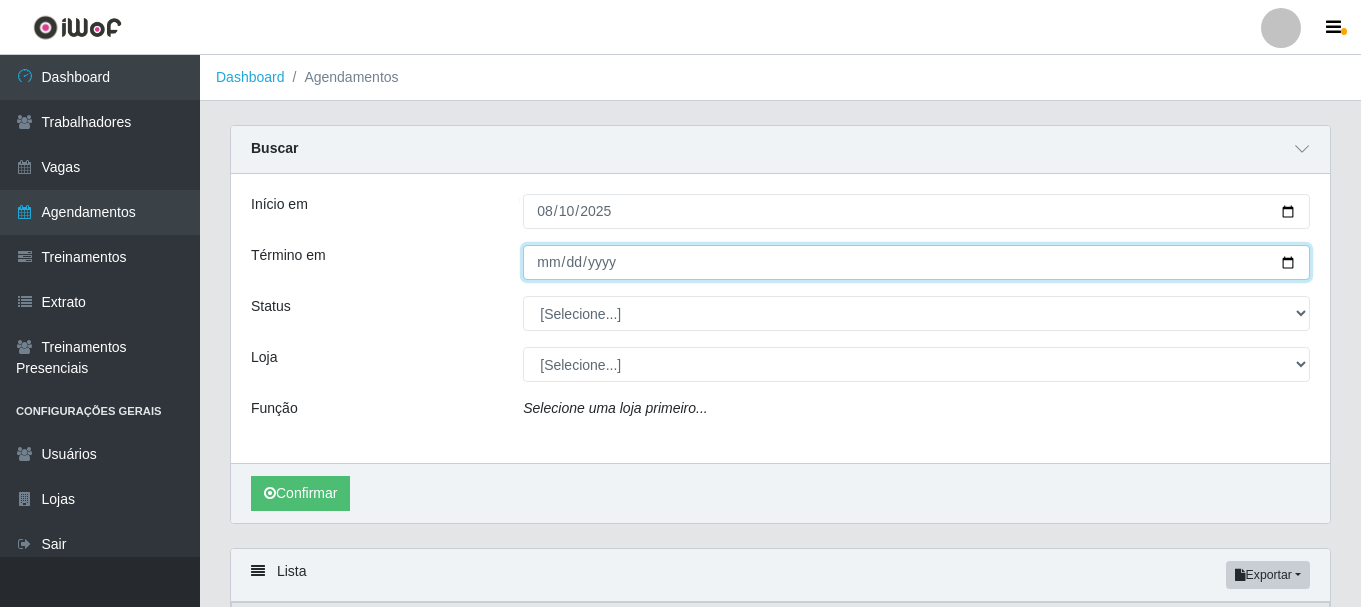 click on "Término em" at bounding box center (916, 262) 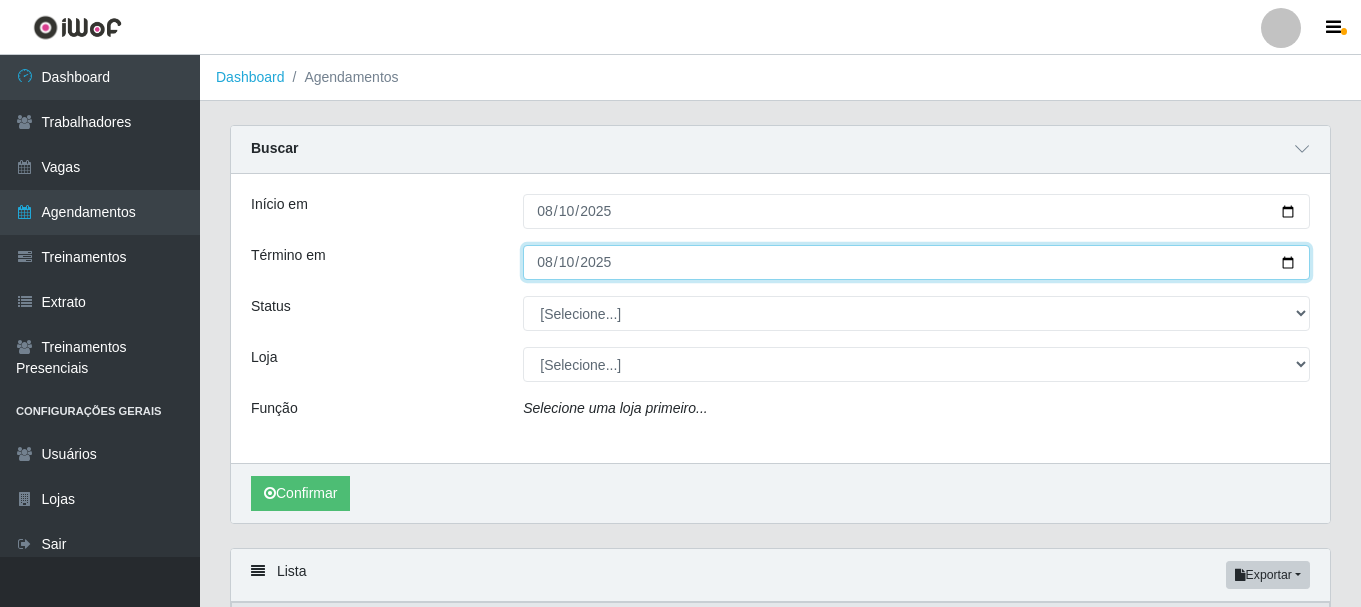 type on "2025-08-10" 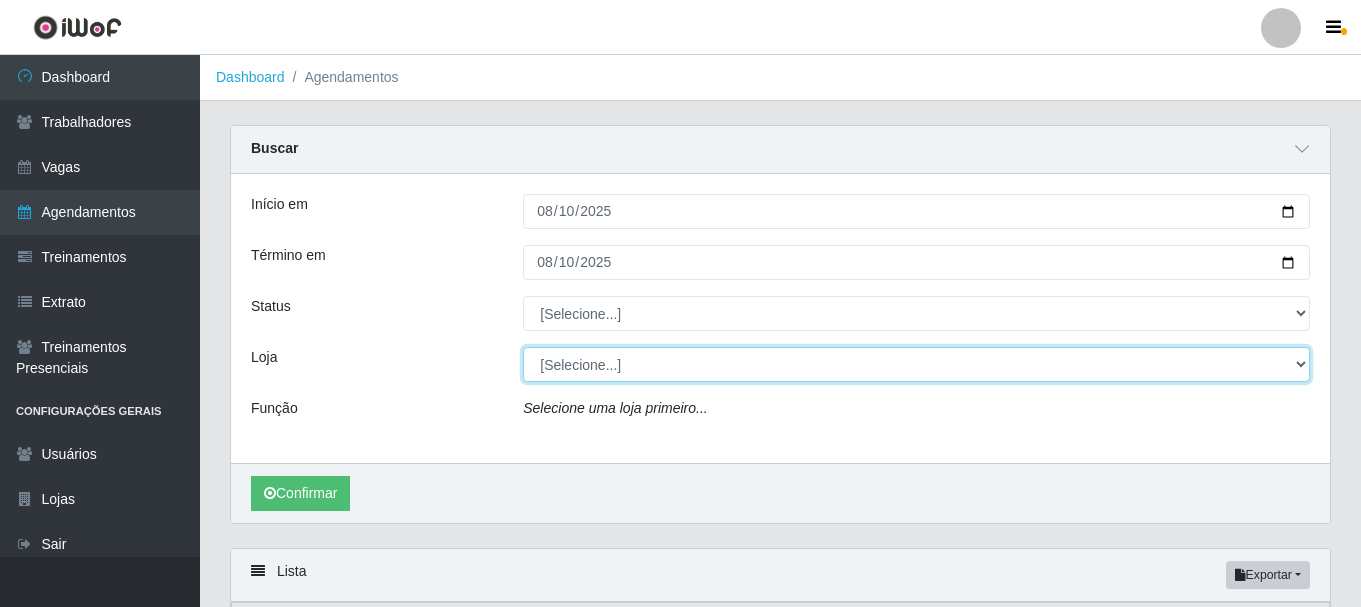 click on "[Selecione...] Necão Restaurante" at bounding box center (916, 364) 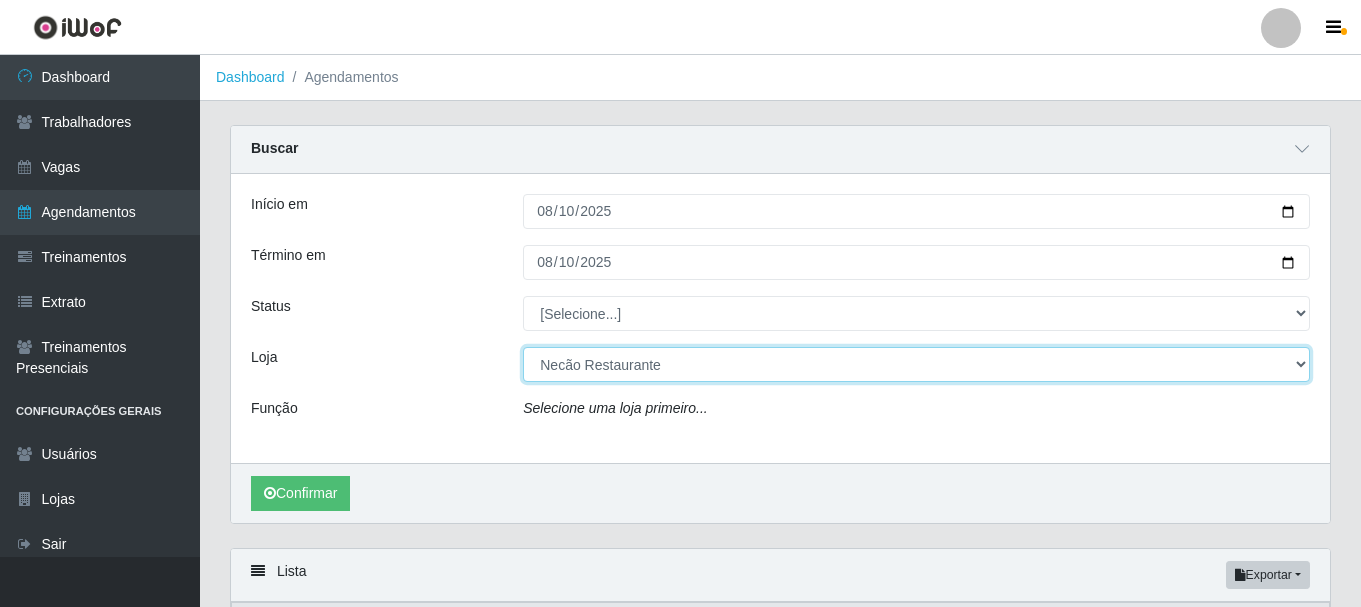 click on "[Selecione...] Necão Restaurante" at bounding box center [916, 364] 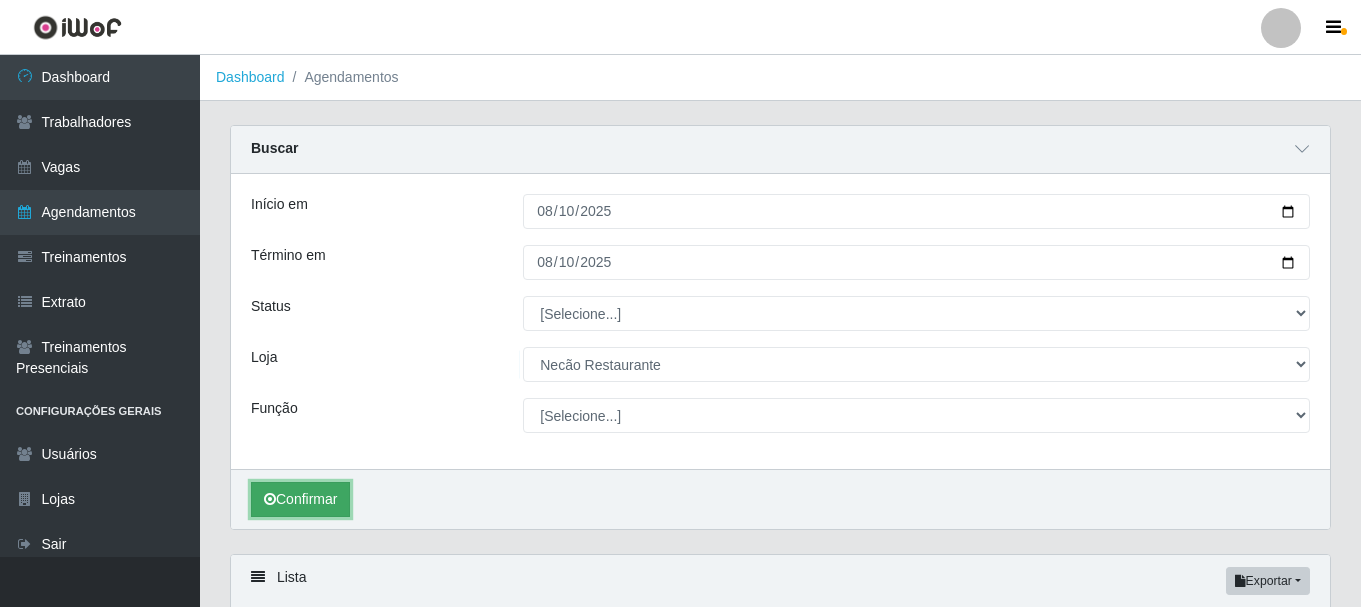 click on "Confirmar" at bounding box center [300, 499] 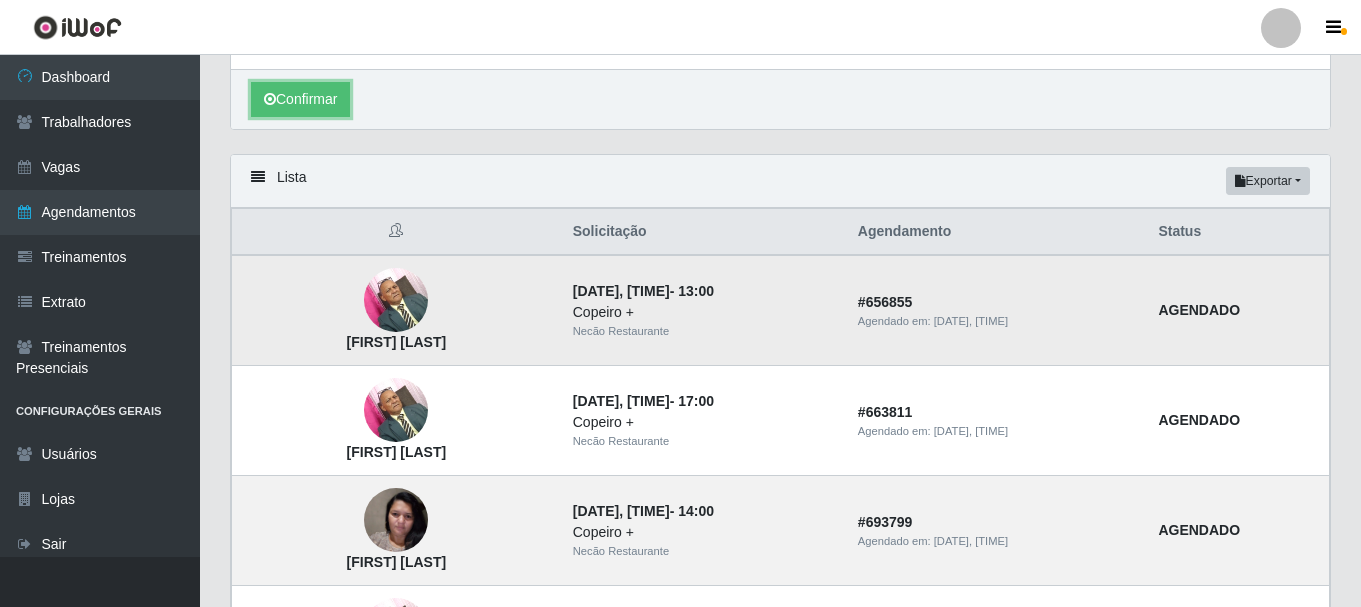 scroll, scrollTop: 500, scrollLeft: 0, axis: vertical 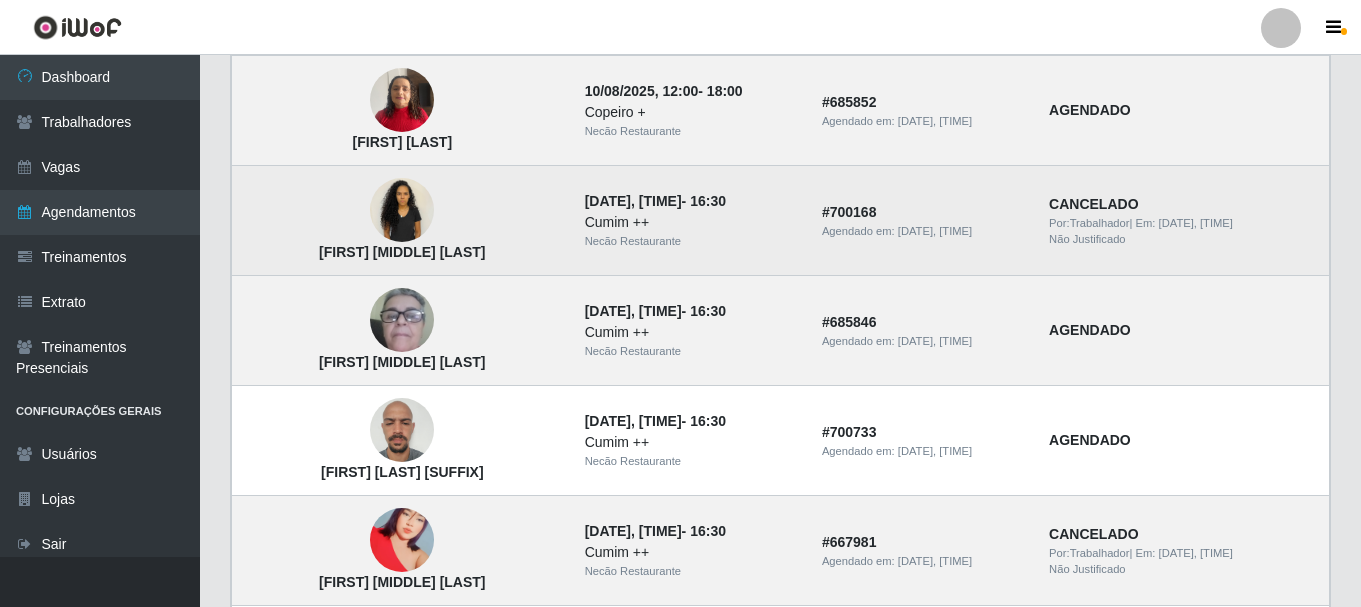 click at bounding box center [402, 210] 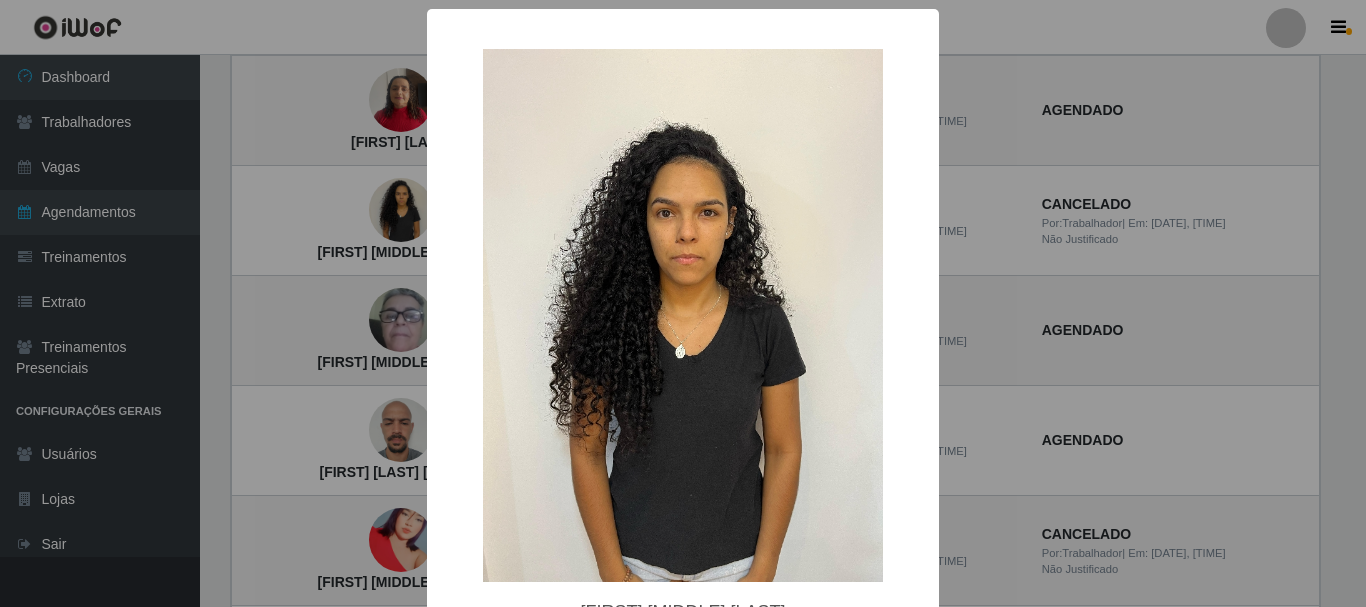 click on "× Bruna Hellen Araújo Santos  OK Cancel" at bounding box center (683, 303) 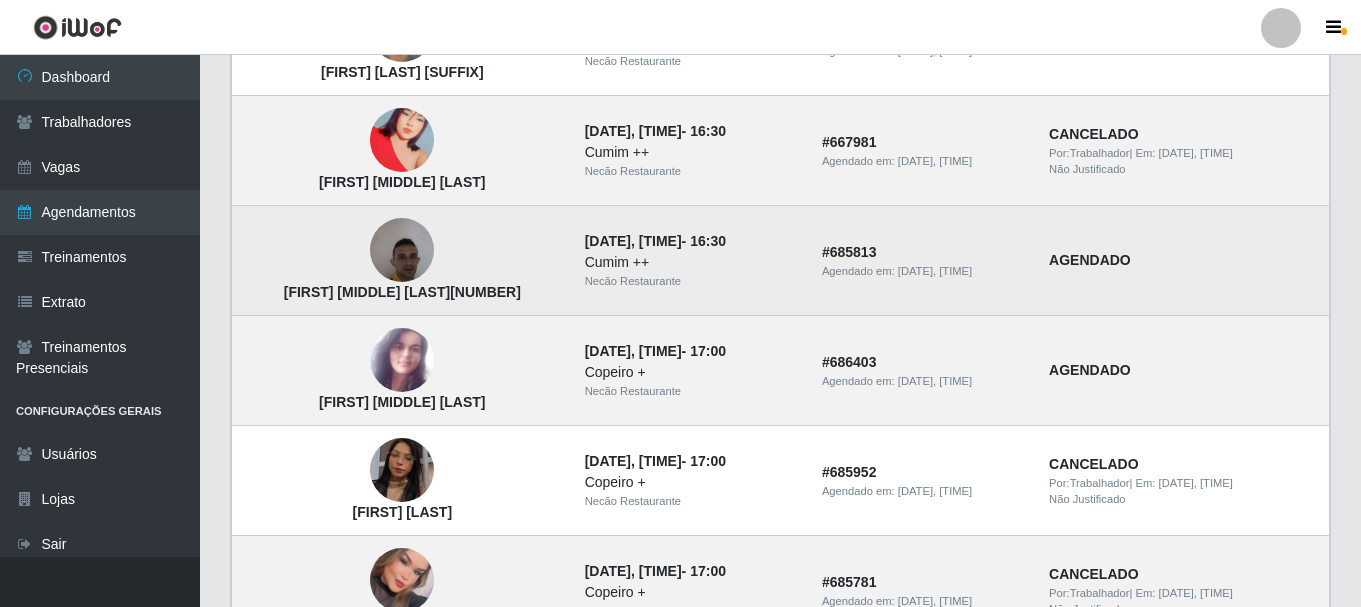 scroll, scrollTop: 1100, scrollLeft: 0, axis: vertical 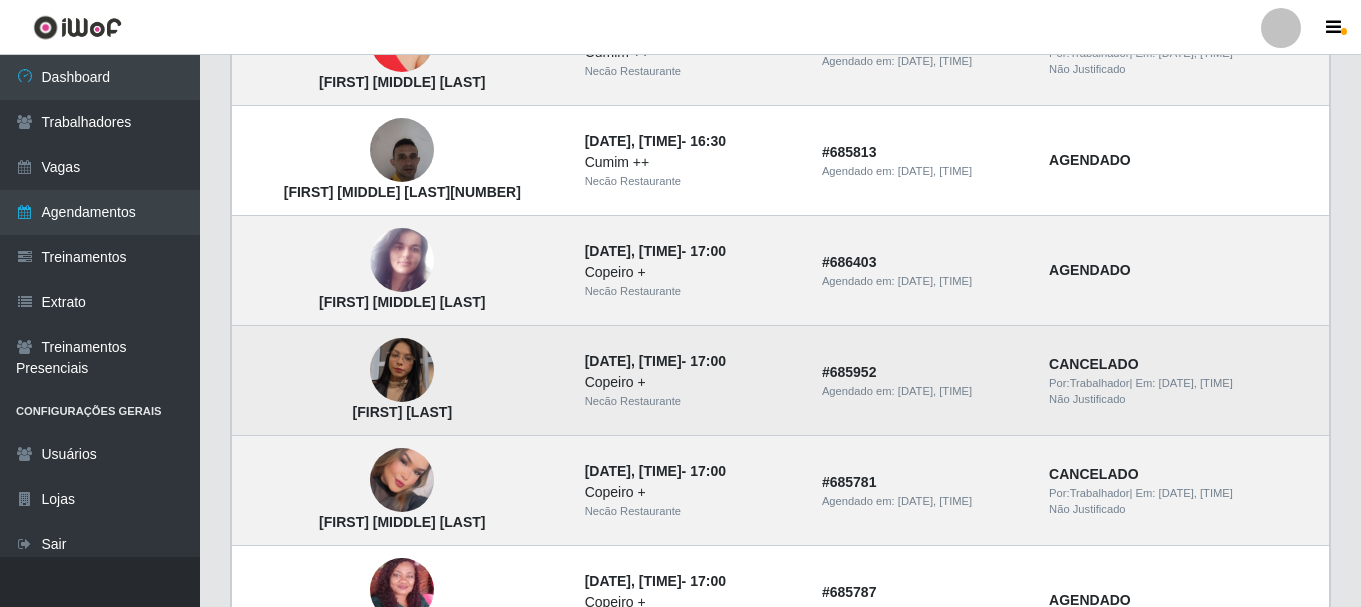drag, startPoint x: 501, startPoint y: 413, endPoint x: 340, endPoint y: 419, distance: 161.11176 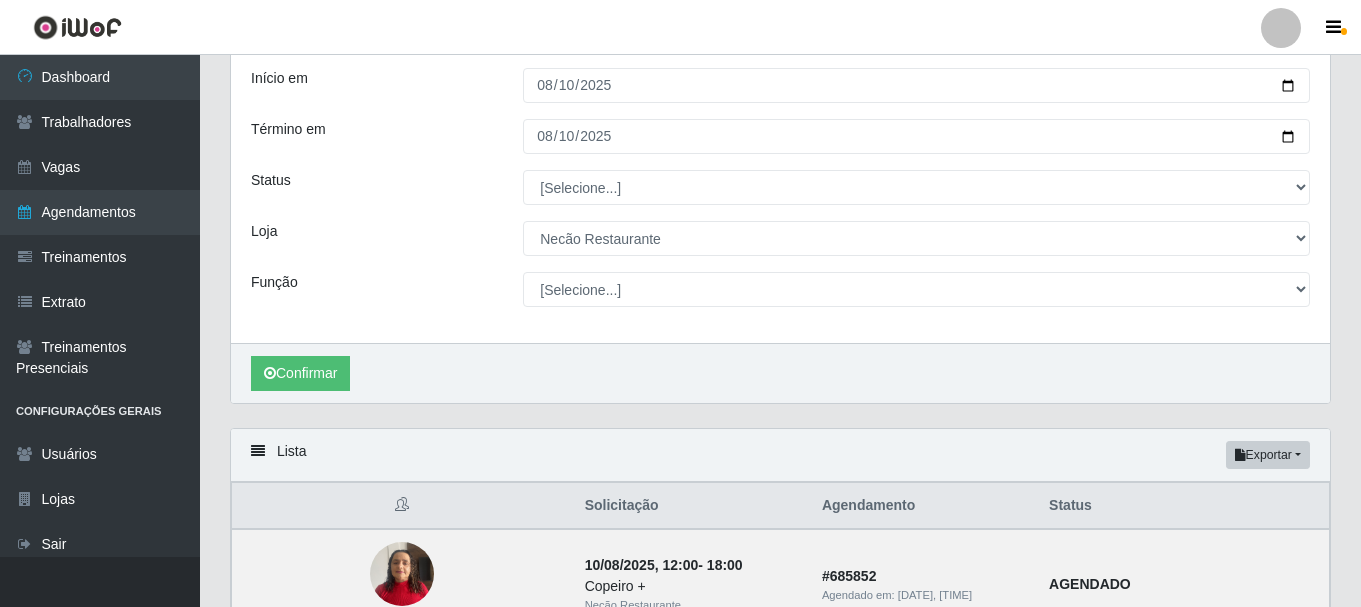 scroll, scrollTop: 0, scrollLeft: 0, axis: both 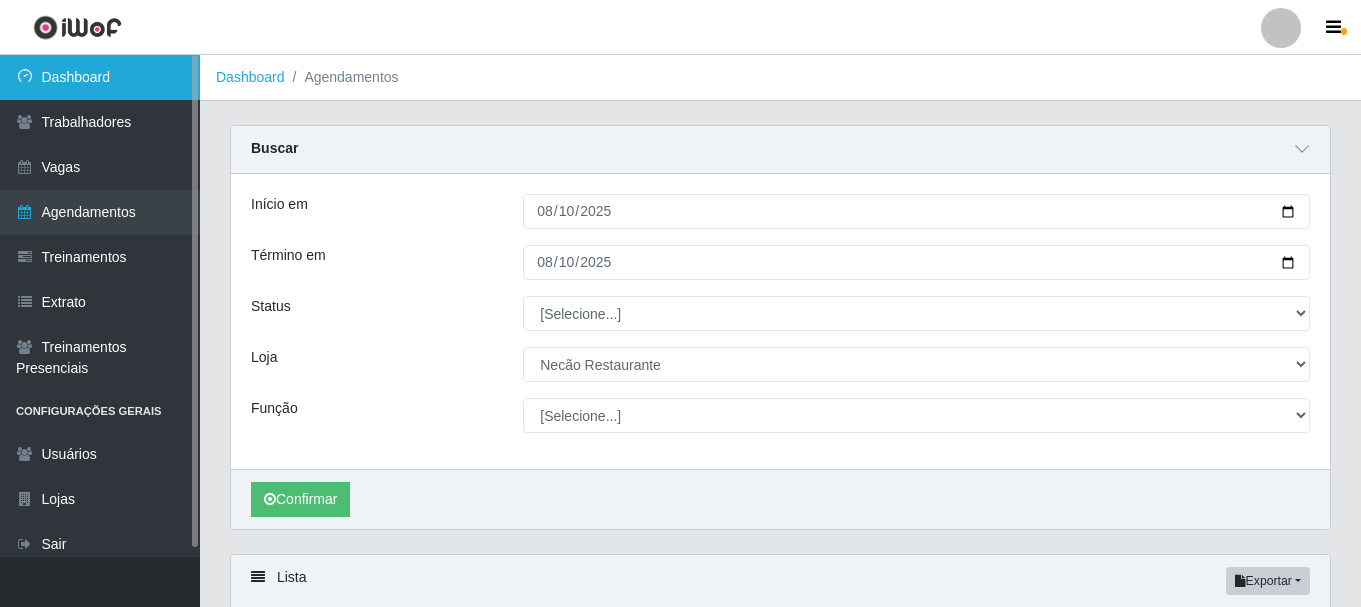 click on "Dashboard" at bounding box center (100, 77) 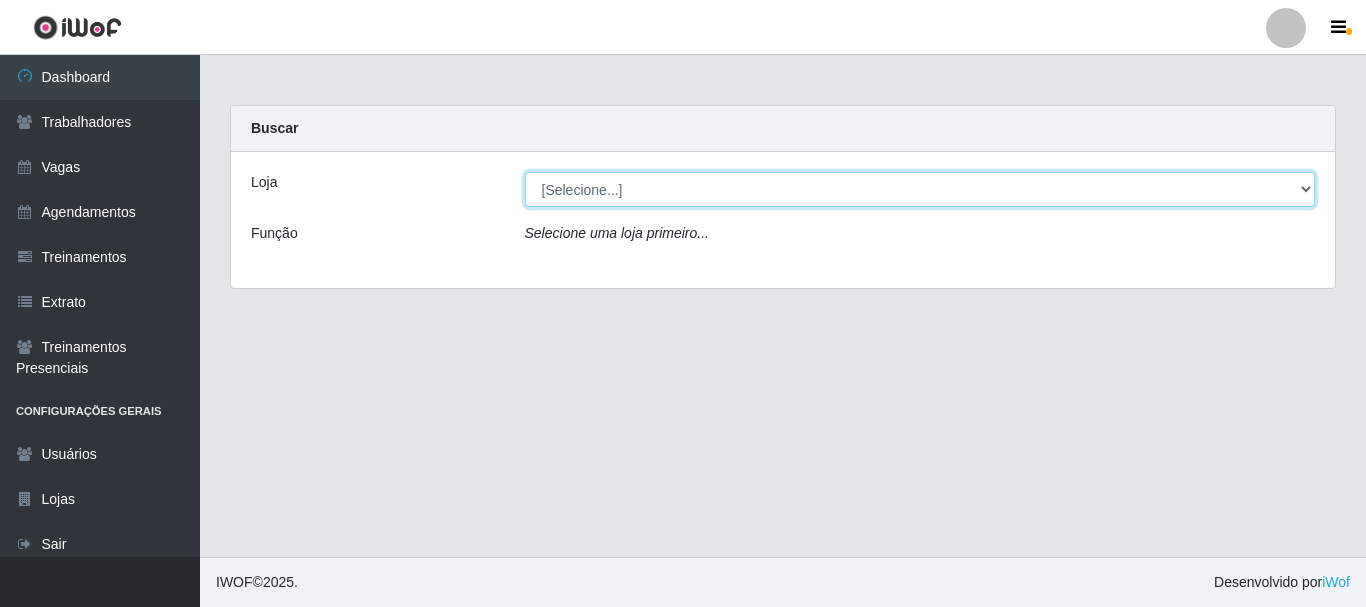 click on "[Selecione...] Necão Restaurante" at bounding box center (920, 189) 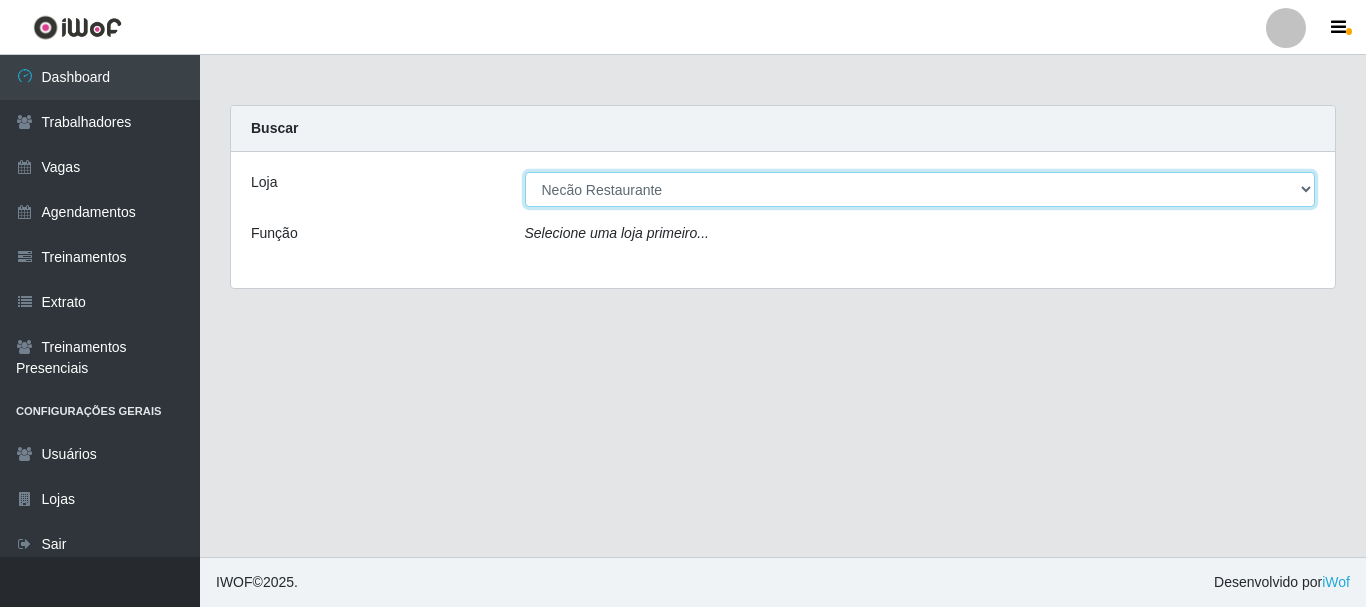 click on "[Selecione...] Necão Restaurante" at bounding box center (920, 189) 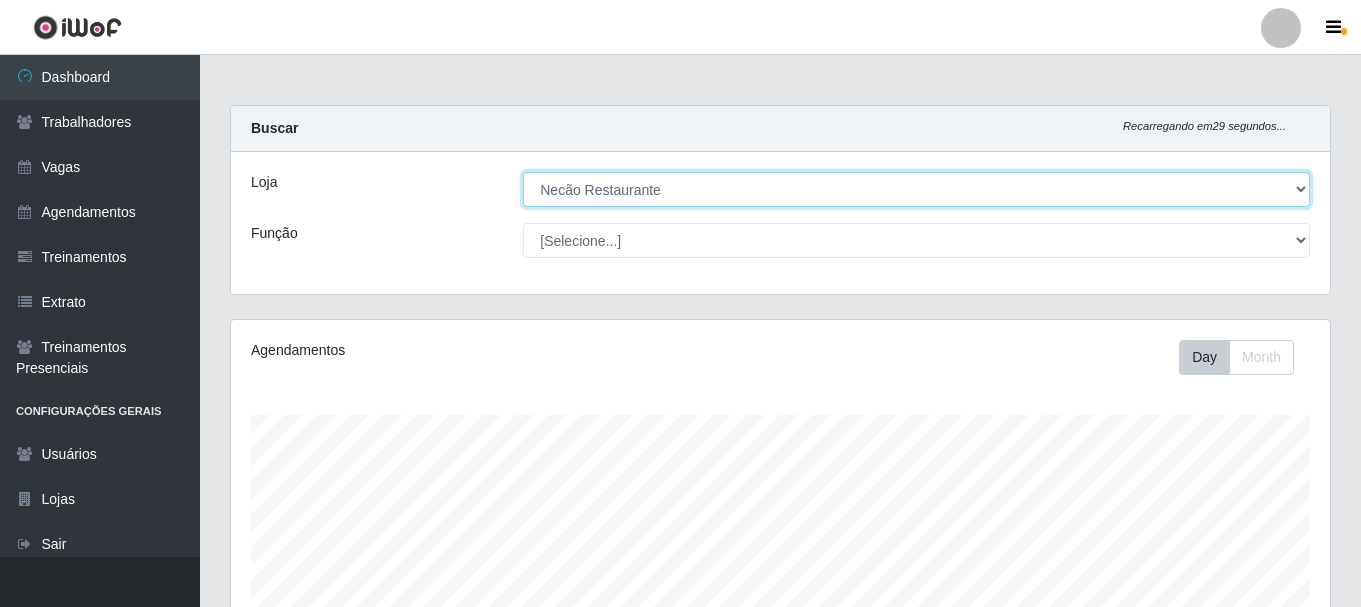 scroll, scrollTop: 999585, scrollLeft: 998901, axis: both 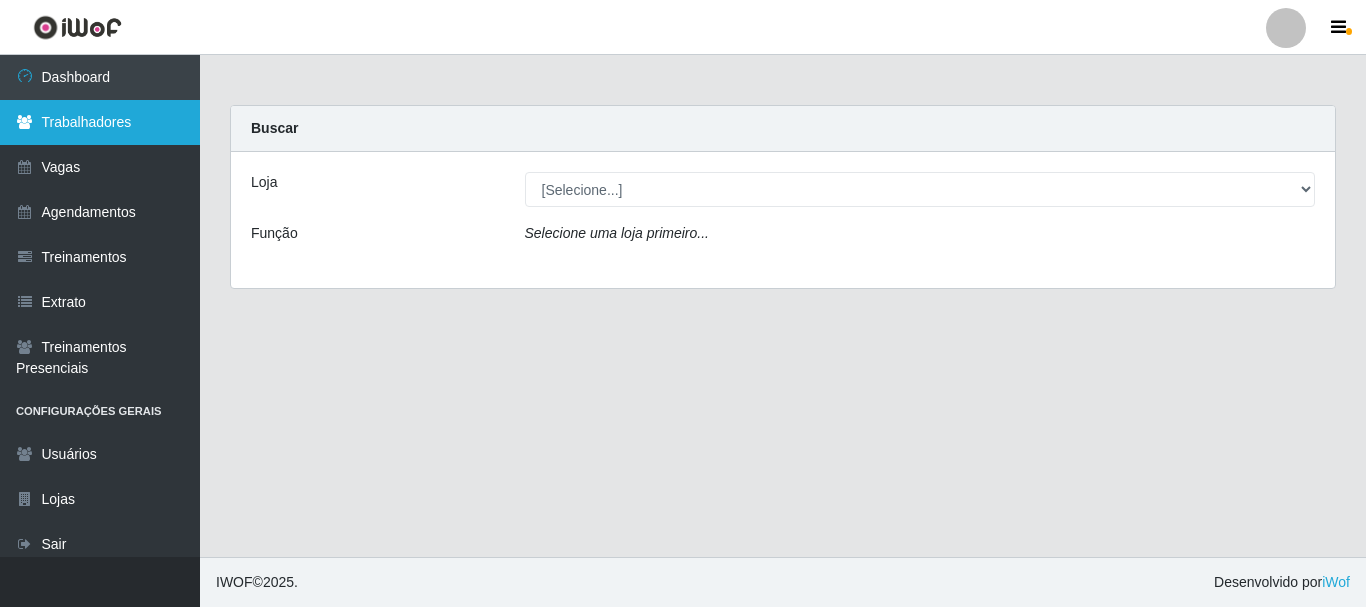 click on "Trabalhadores" at bounding box center [100, 122] 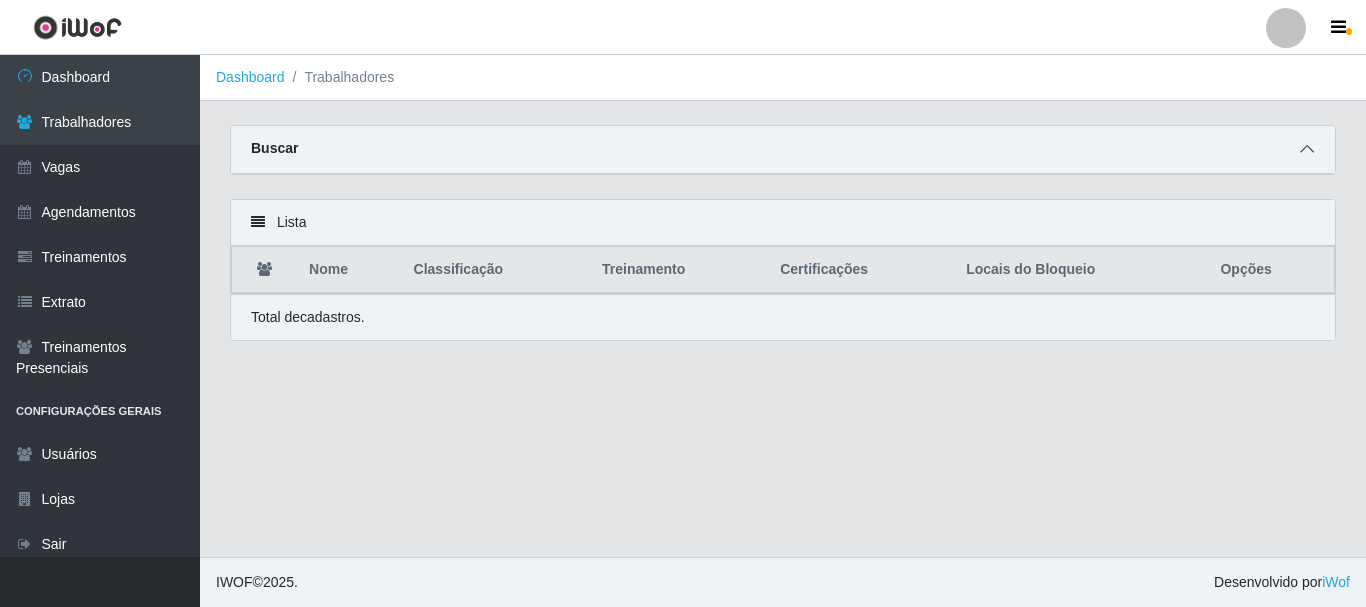 click at bounding box center [1307, 149] 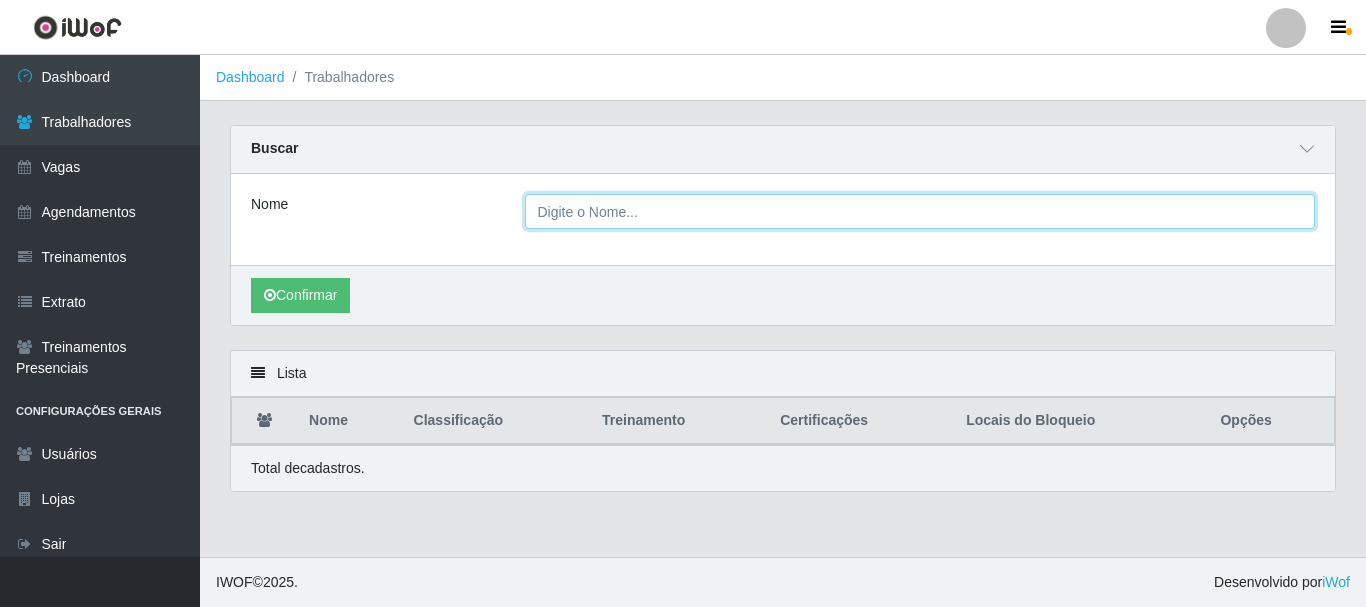 click on "Nome" at bounding box center [920, 211] 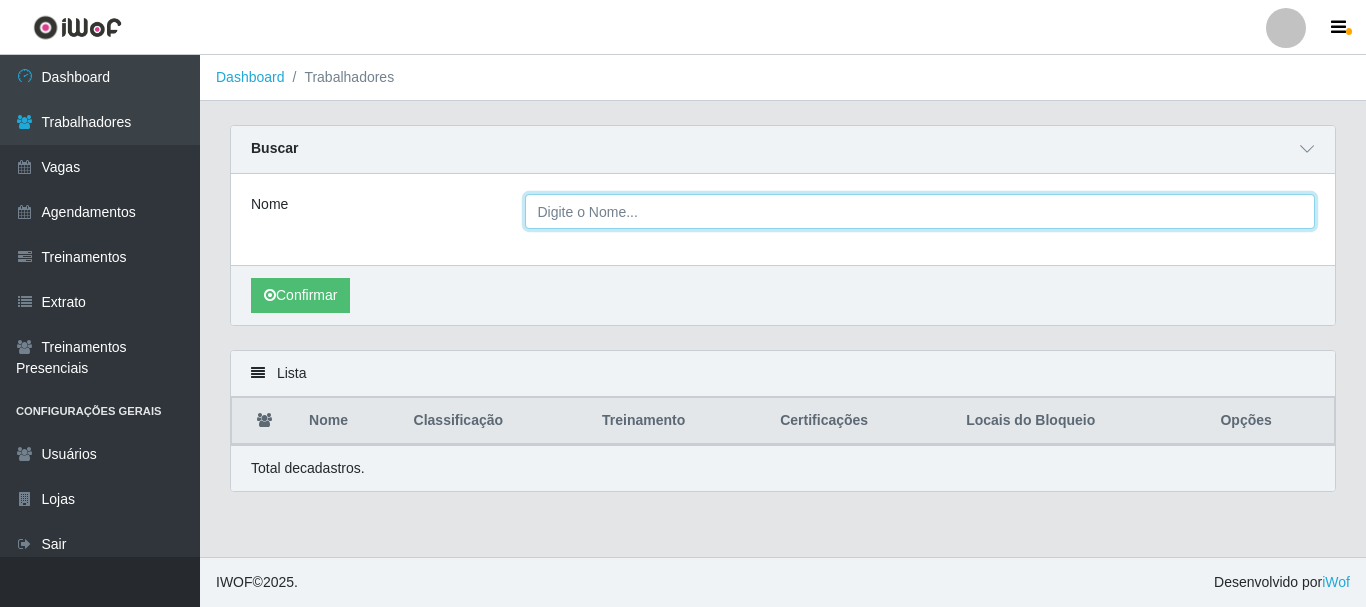 paste on "[FIRST] [LAST]" 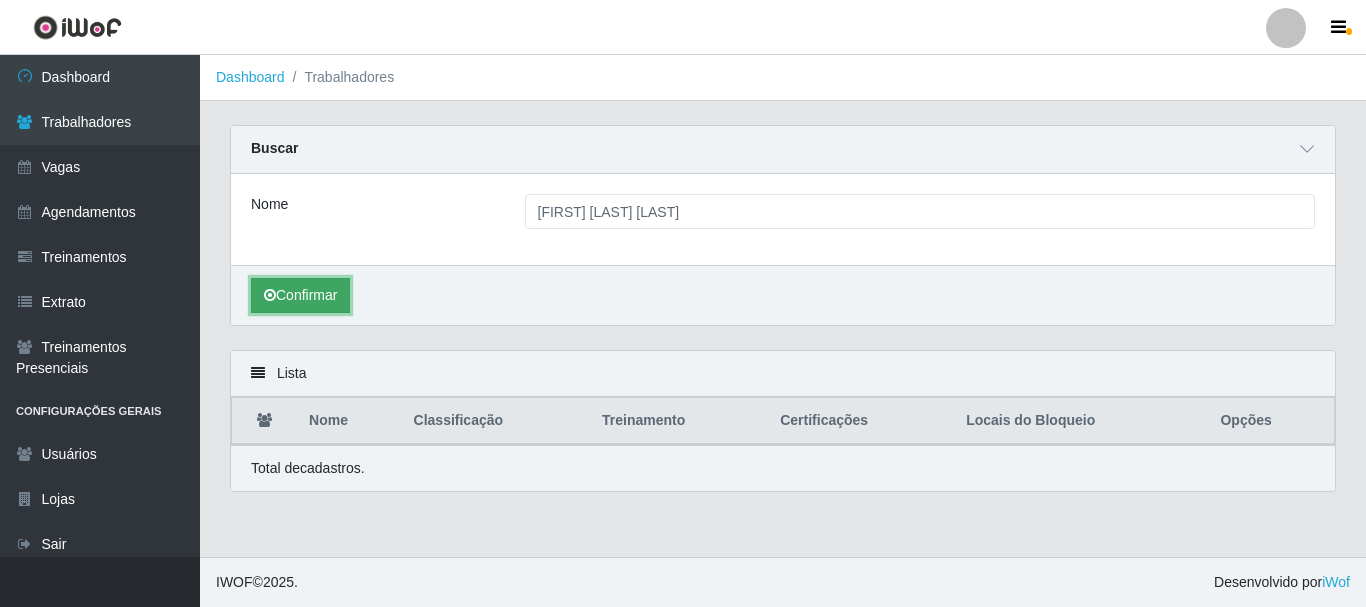 click on "Confirmar" at bounding box center [300, 295] 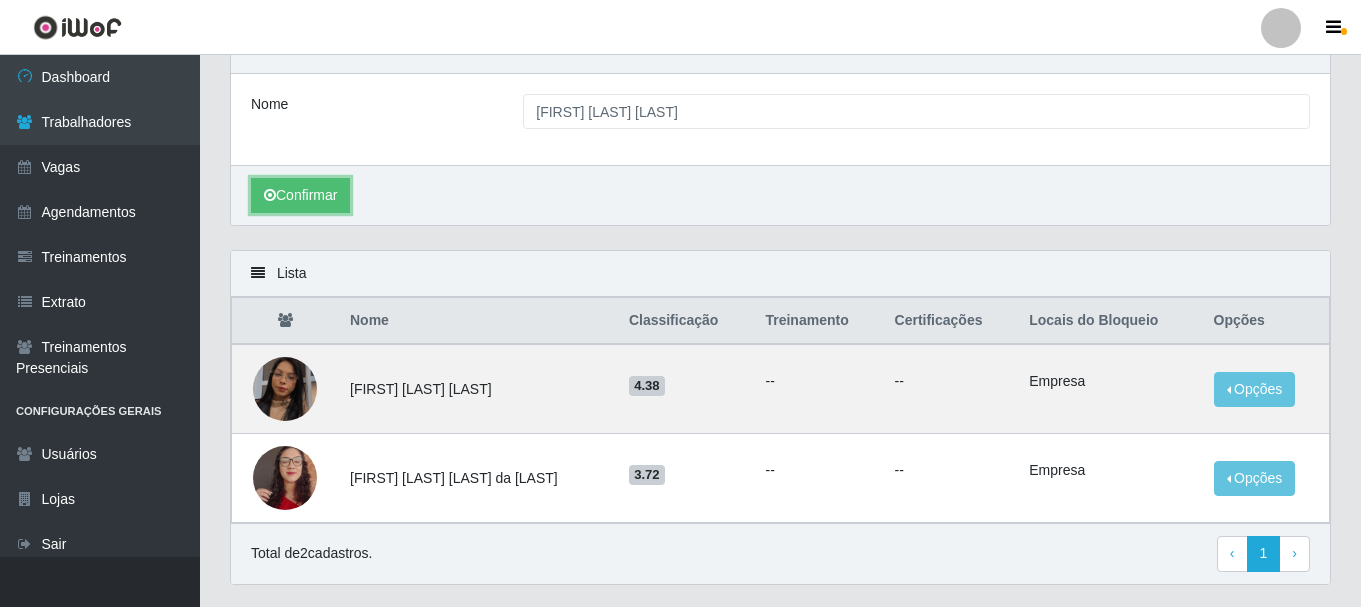 scroll, scrollTop: 0, scrollLeft: 0, axis: both 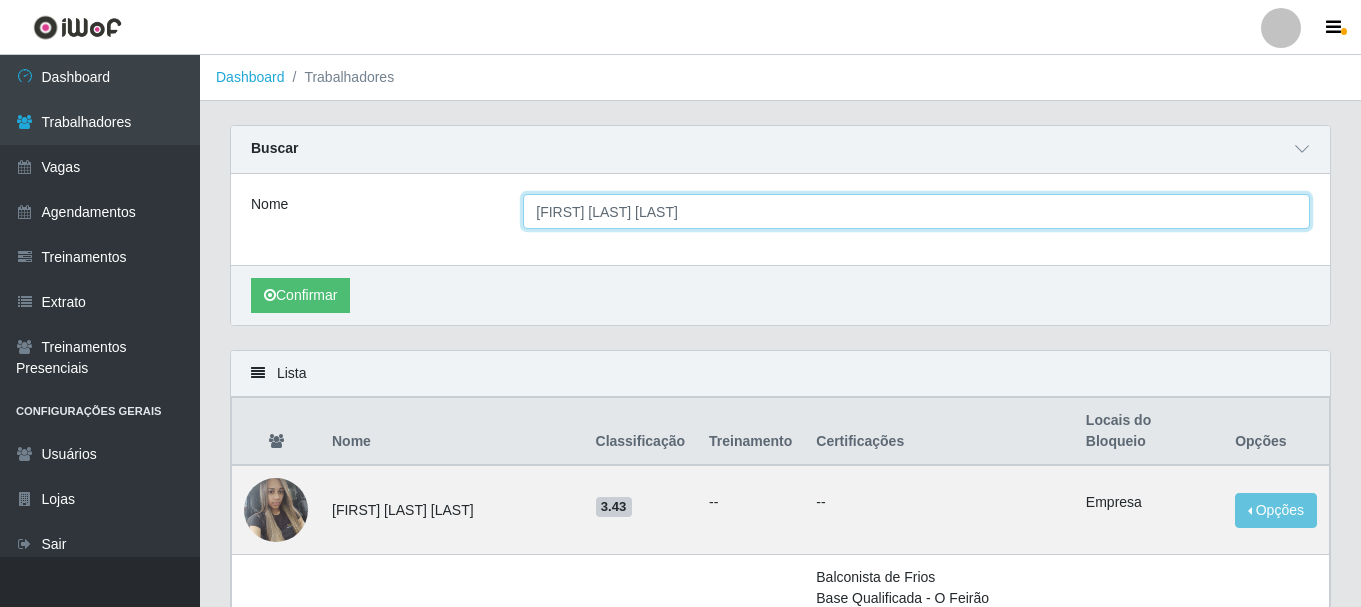 click on "[FIRST] [LAST]" at bounding box center [916, 211] 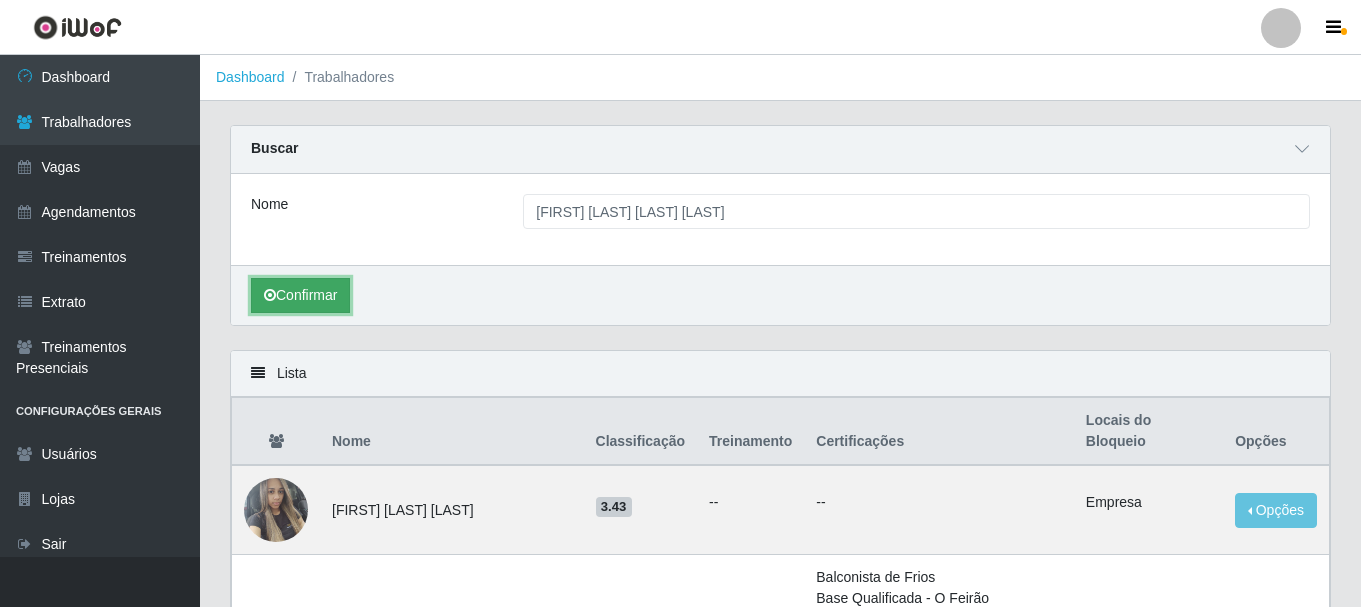 click on "Confirmar" at bounding box center [300, 295] 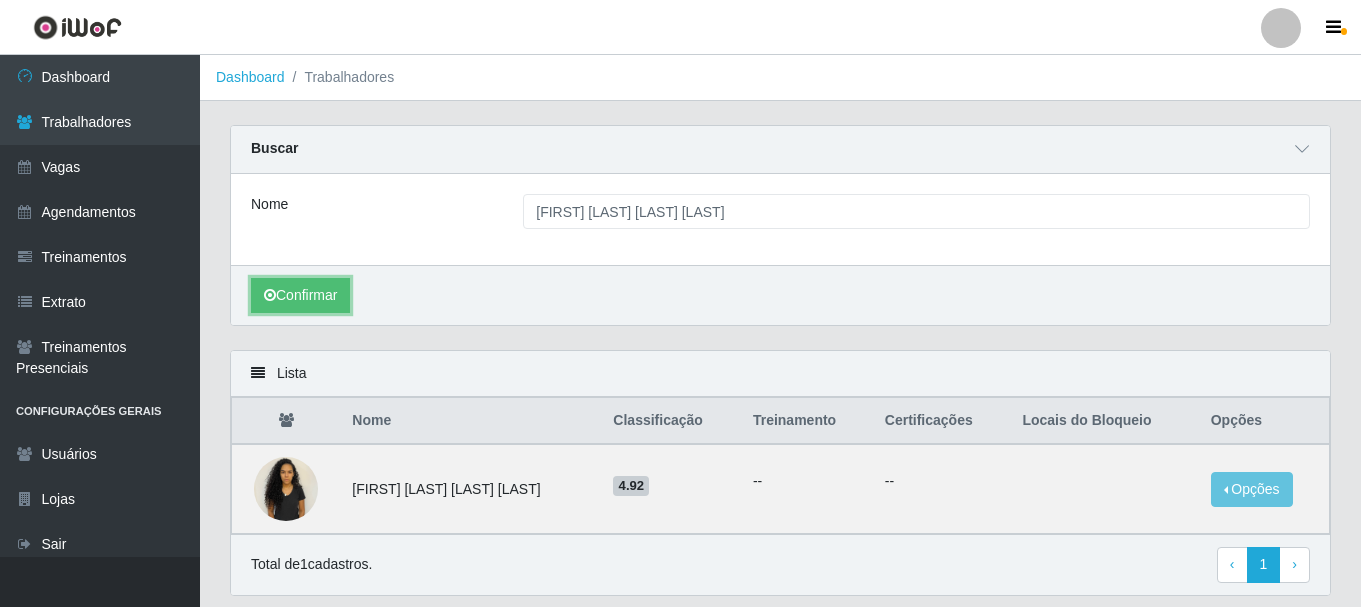 scroll, scrollTop: 64, scrollLeft: 0, axis: vertical 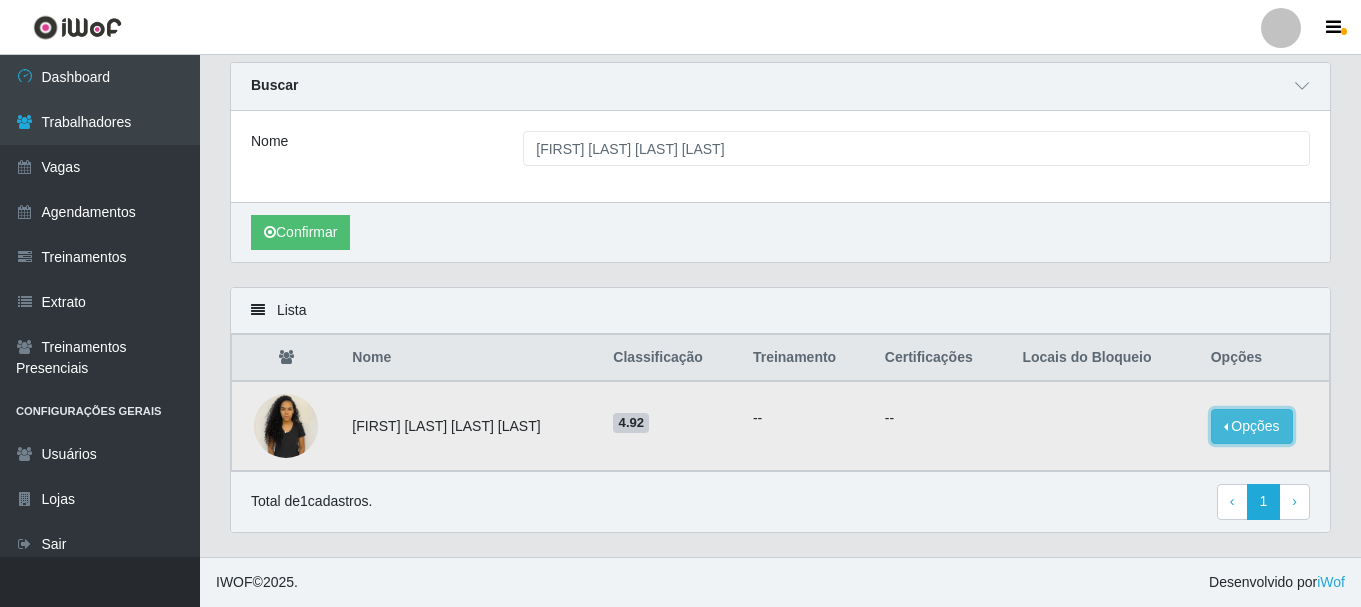 click on "Opções" at bounding box center (1252, 426) 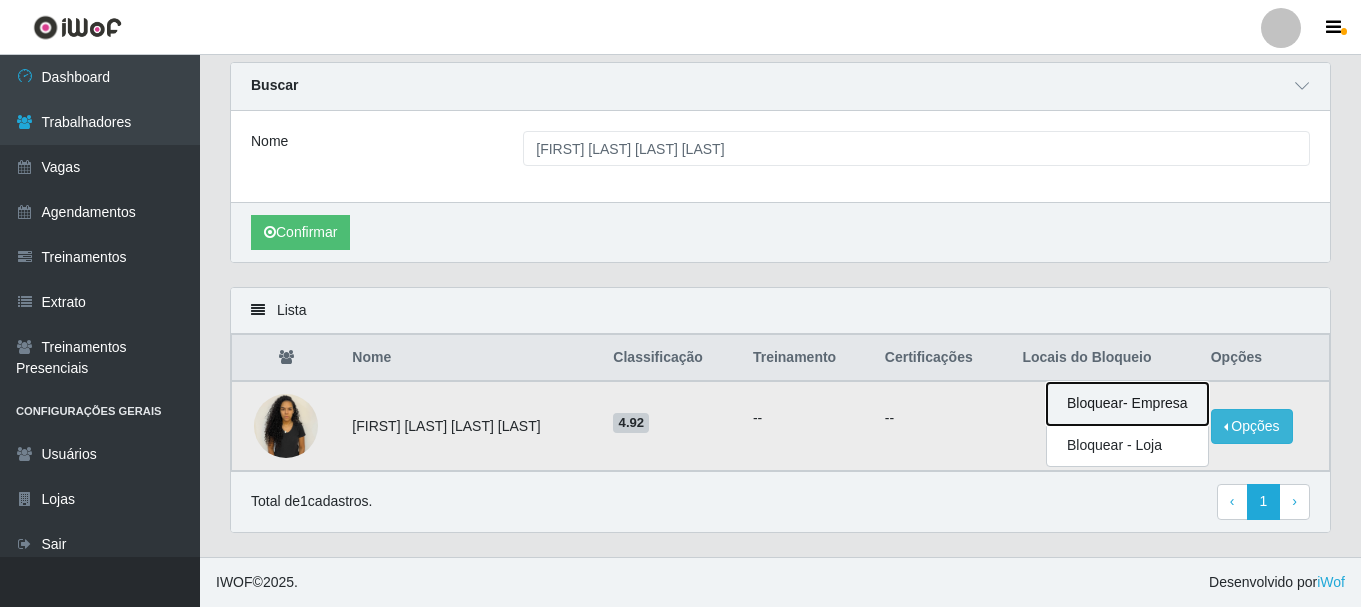 click on "Bloquear  - Empresa" at bounding box center [1127, 404] 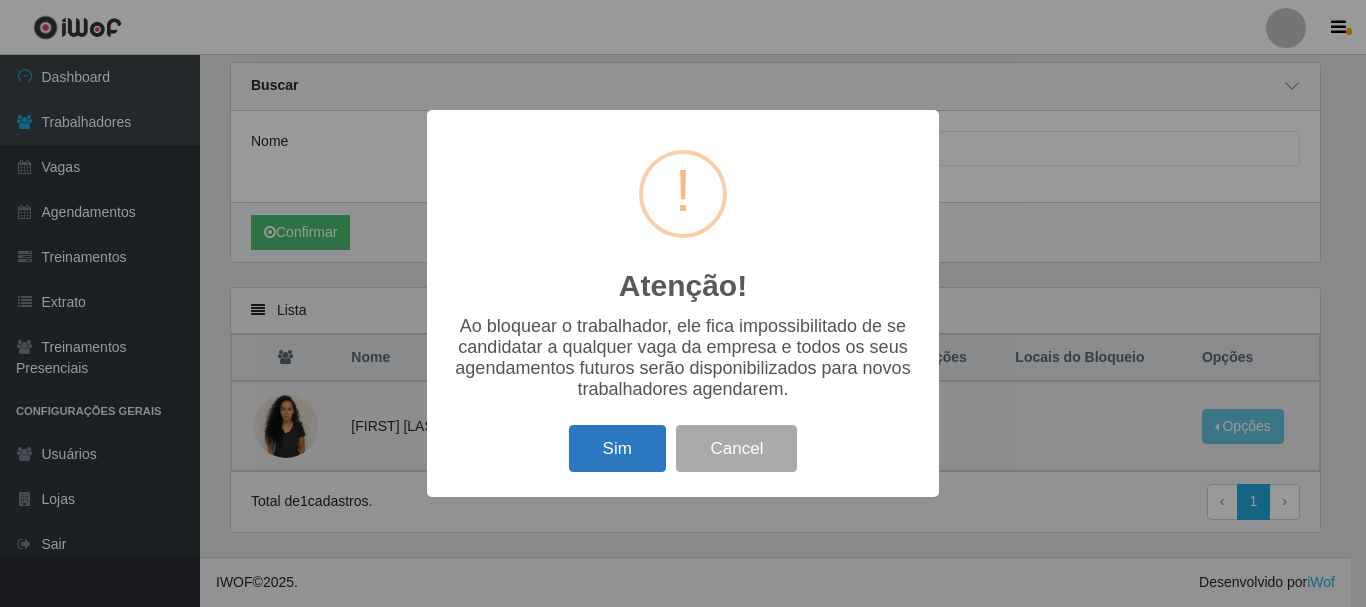click on "Sim" at bounding box center (617, 448) 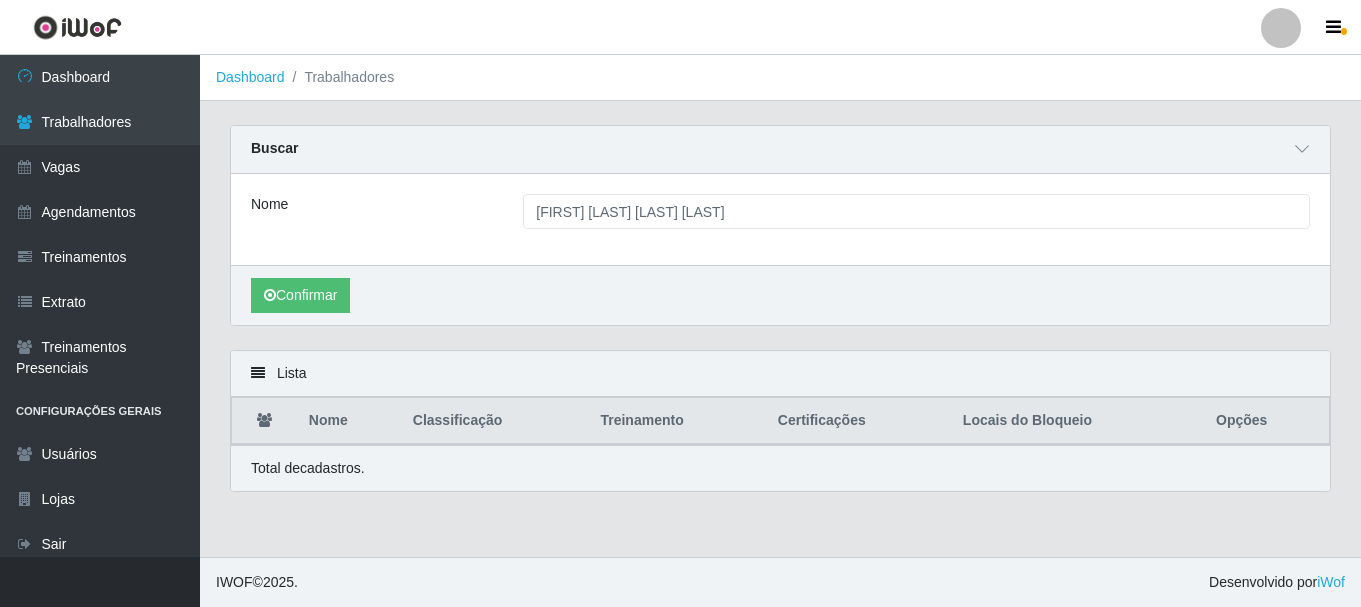 scroll, scrollTop: 0, scrollLeft: 0, axis: both 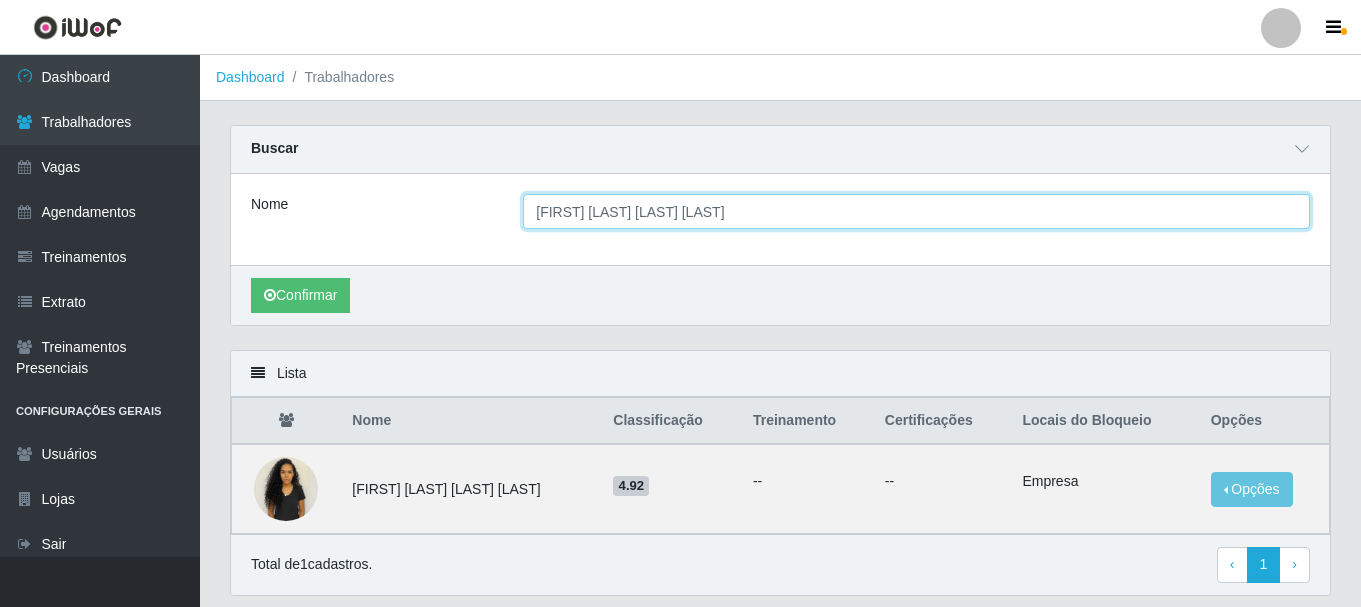 click on "[FIRST] [MIDDLE] [LAST]" at bounding box center (916, 211) 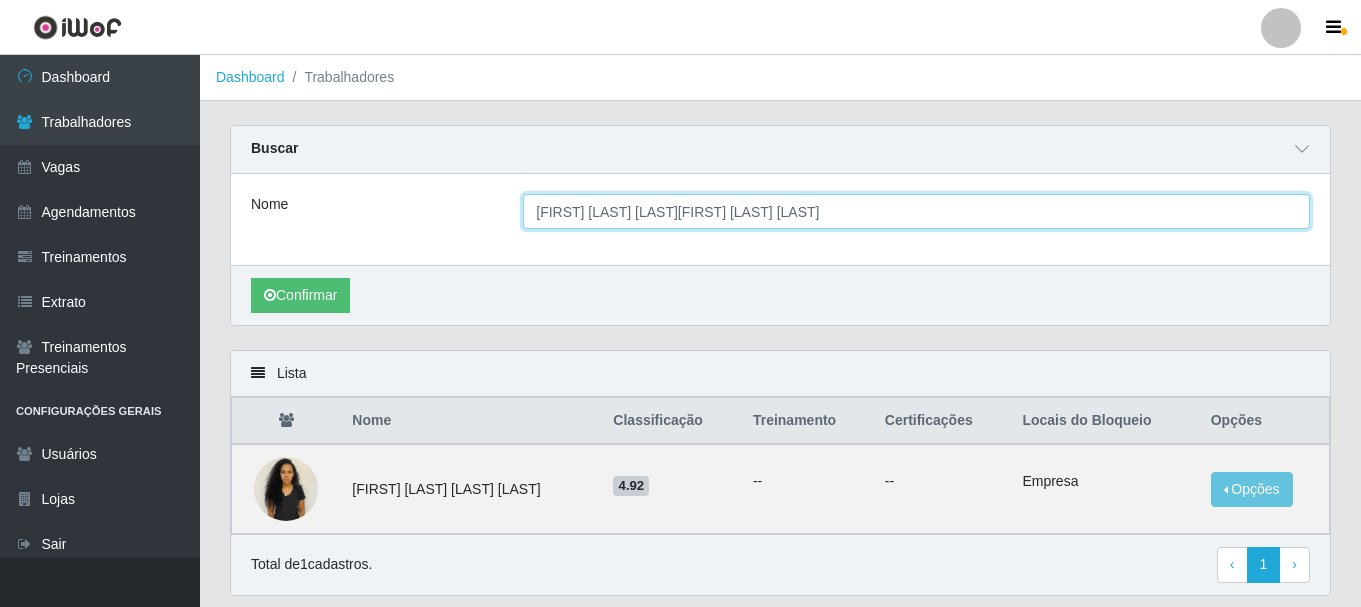 click on "Confirmar" at bounding box center (300, 295) 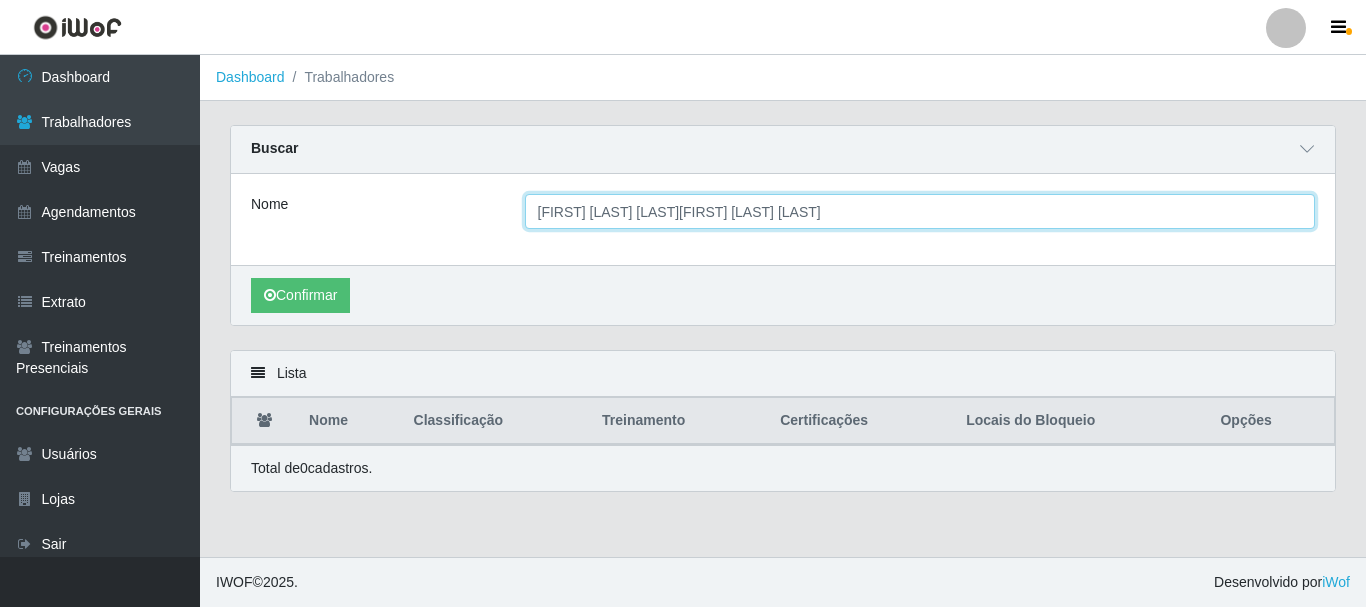 drag, startPoint x: 797, startPoint y: 216, endPoint x: 663, endPoint y: 218, distance: 134.01492 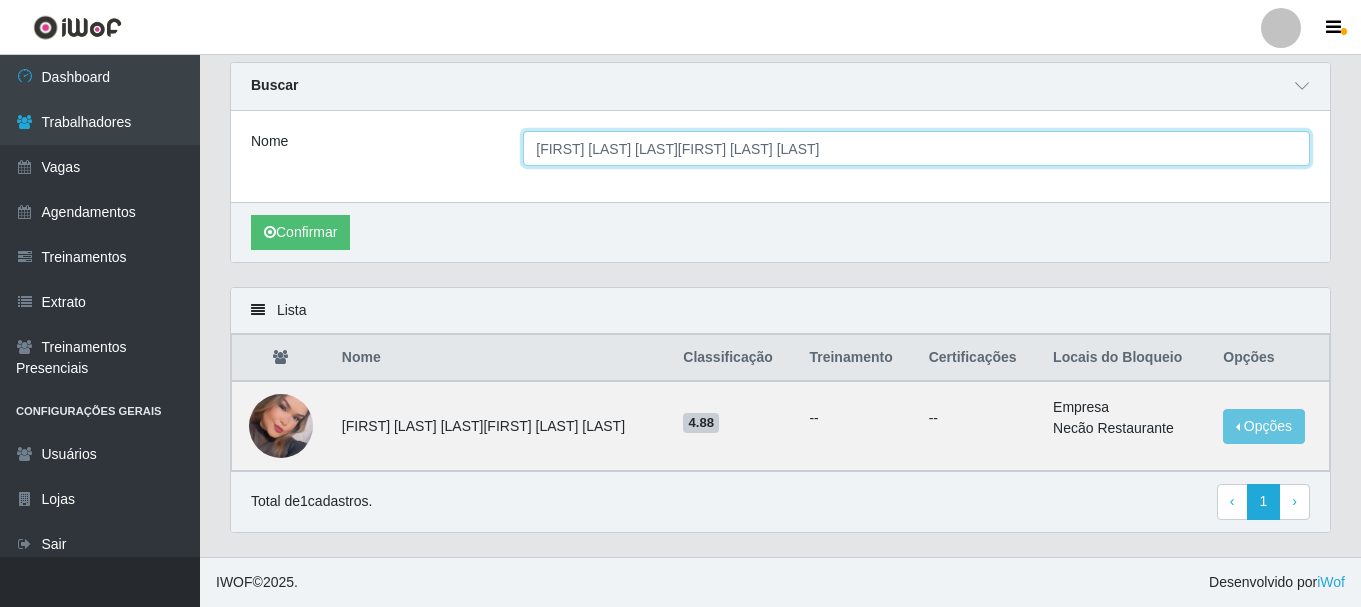 scroll, scrollTop: 0, scrollLeft: 0, axis: both 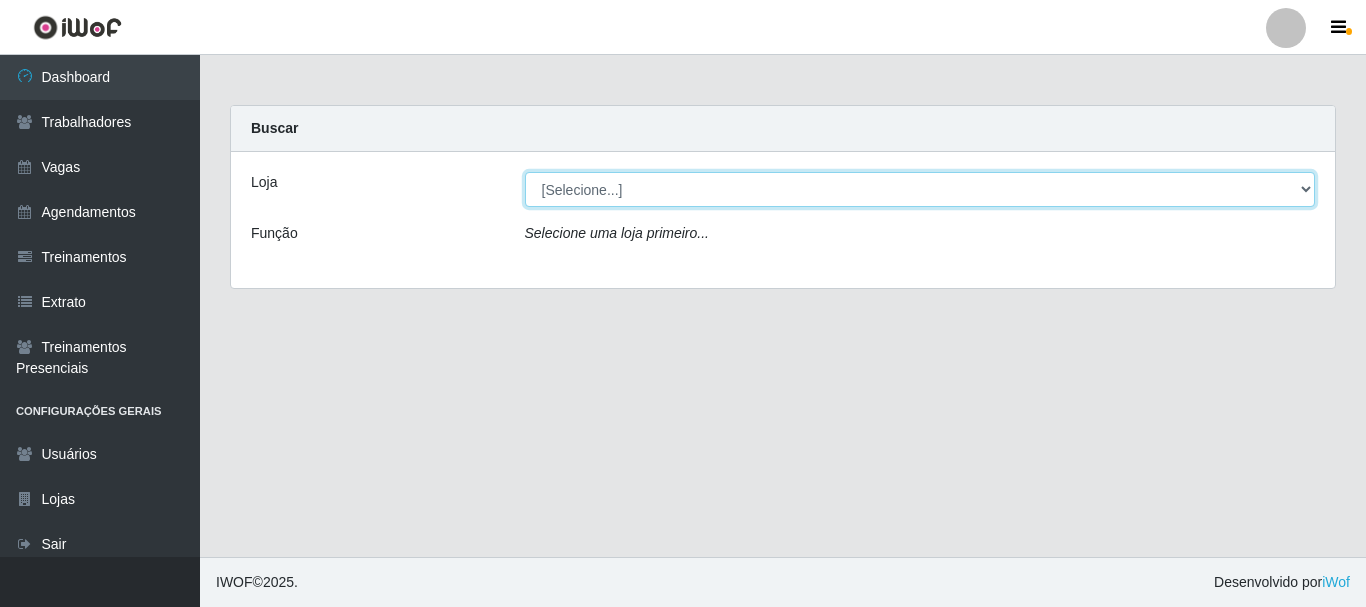 click on "[Selecione...] Necão Restaurante" at bounding box center (920, 189) 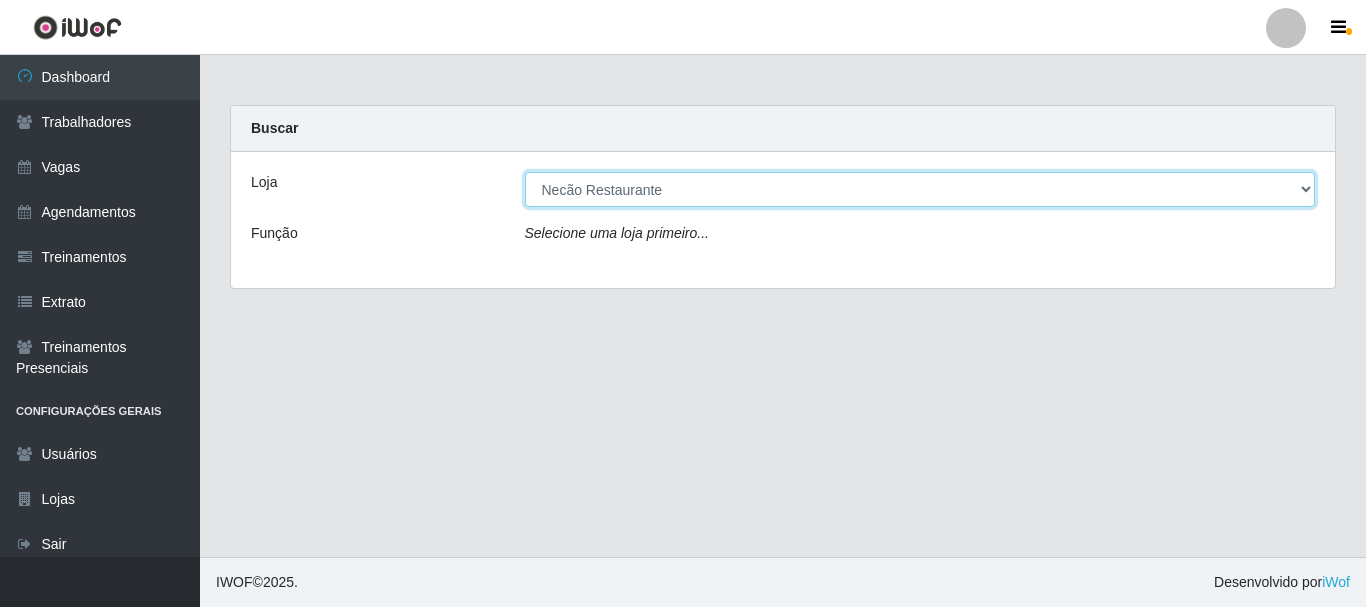 click on "[Selecione...] Necão Restaurante" at bounding box center [920, 189] 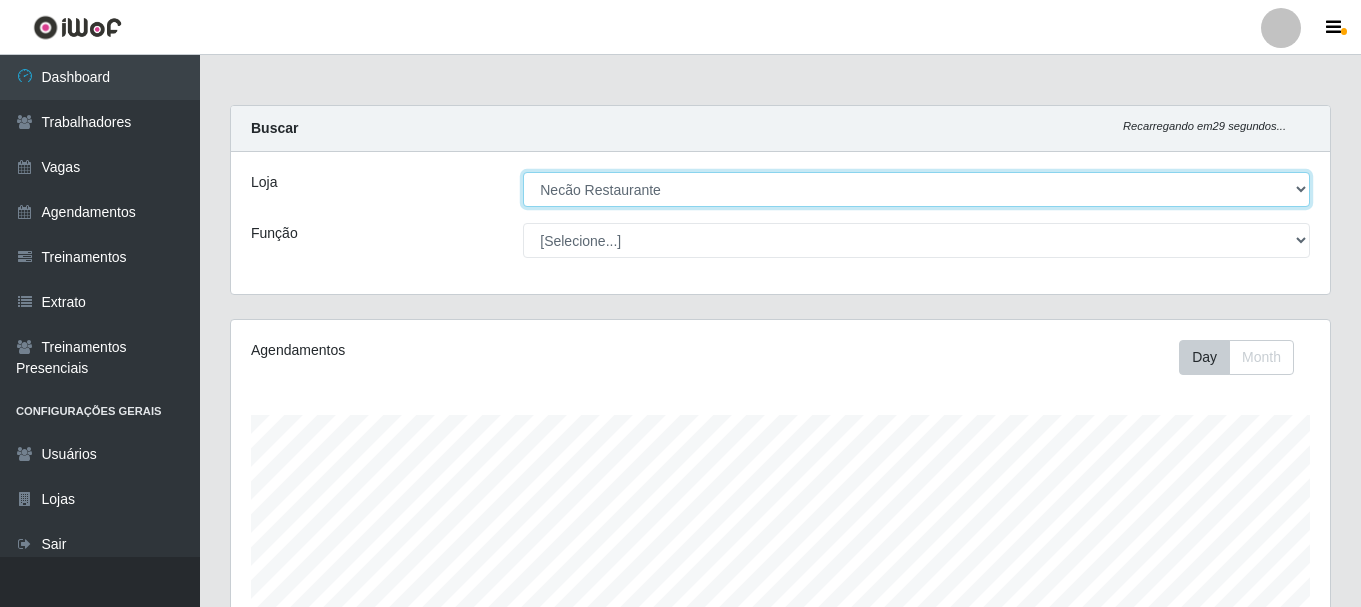 scroll, scrollTop: 999585, scrollLeft: 998901, axis: both 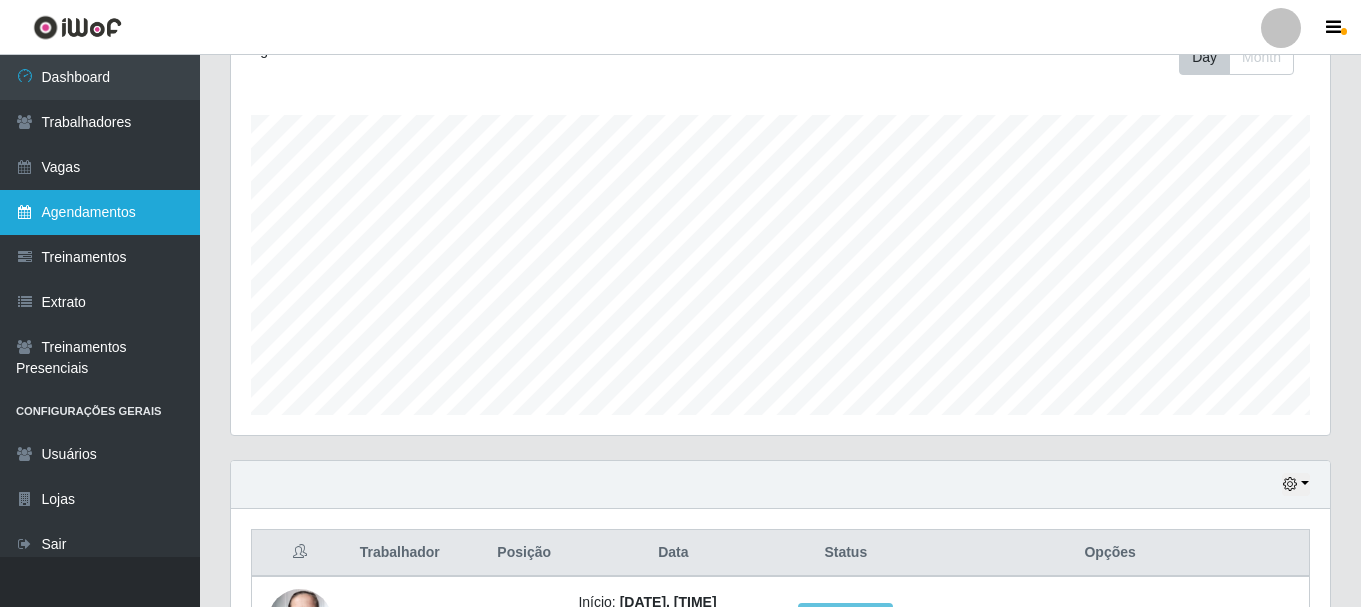 click on "Agendamentos" at bounding box center (100, 212) 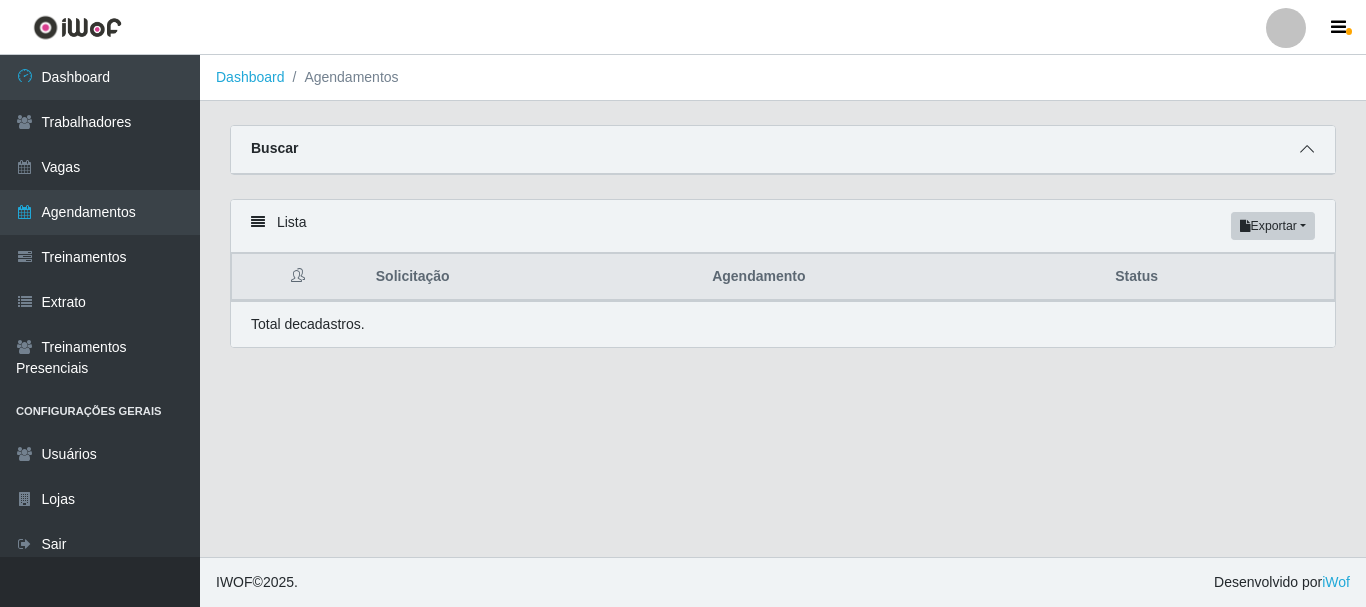click at bounding box center (1307, 149) 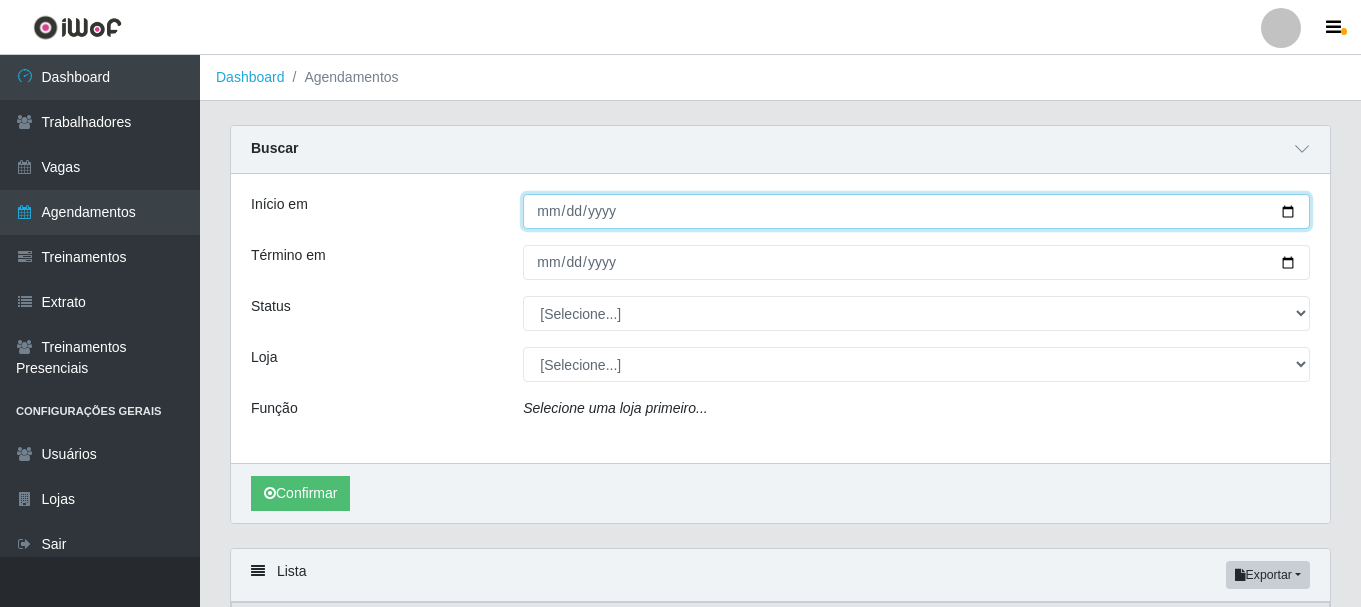 click on "Início em" at bounding box center (916, 211) 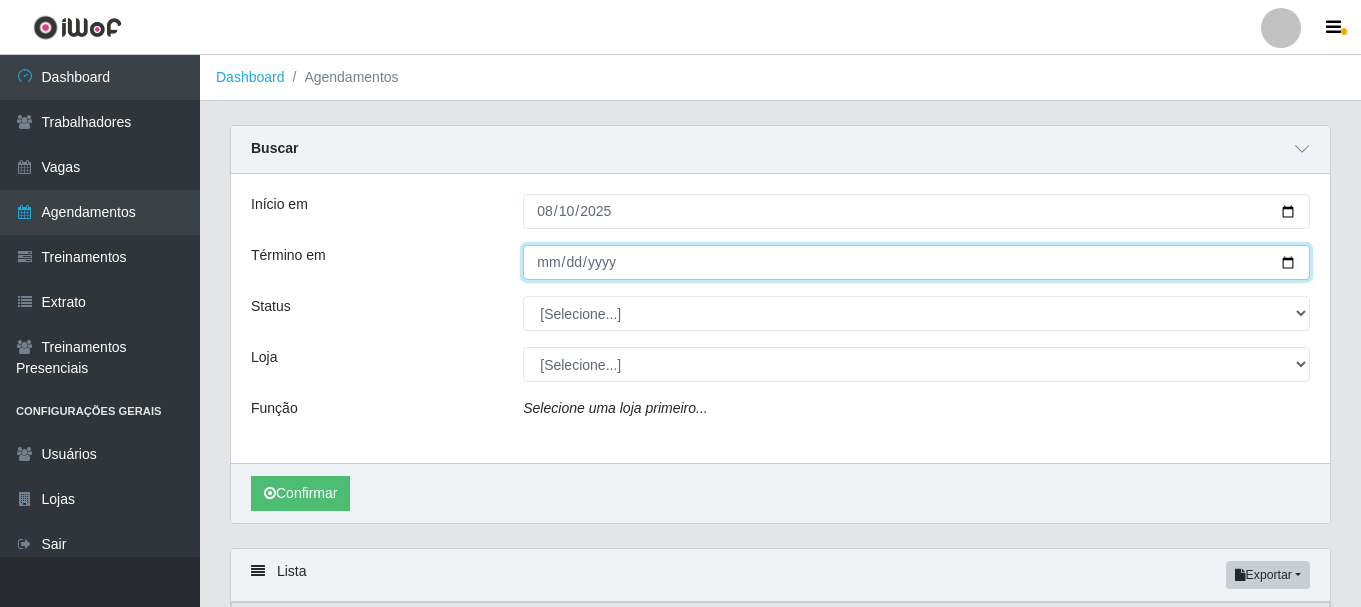 click on "Término em" at bounding box center (916, 262) 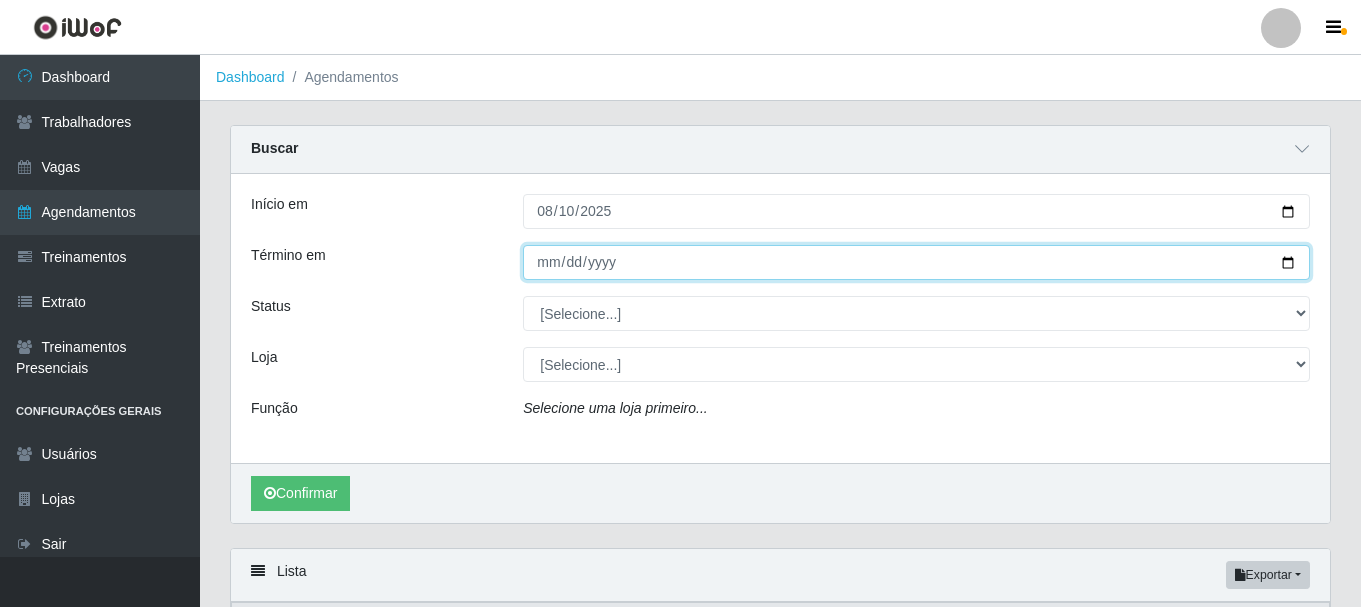type on "2025-08-10" 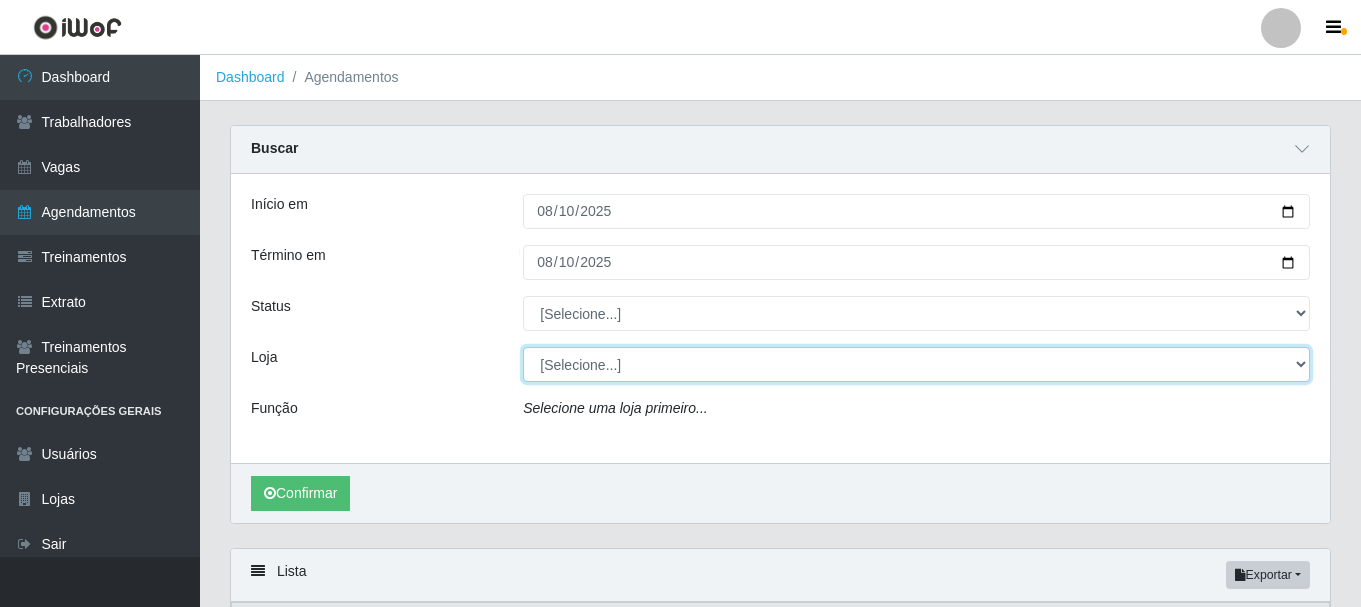 click on "[Selecione...] Necão Restaurante" at bounding box center (916, 364) 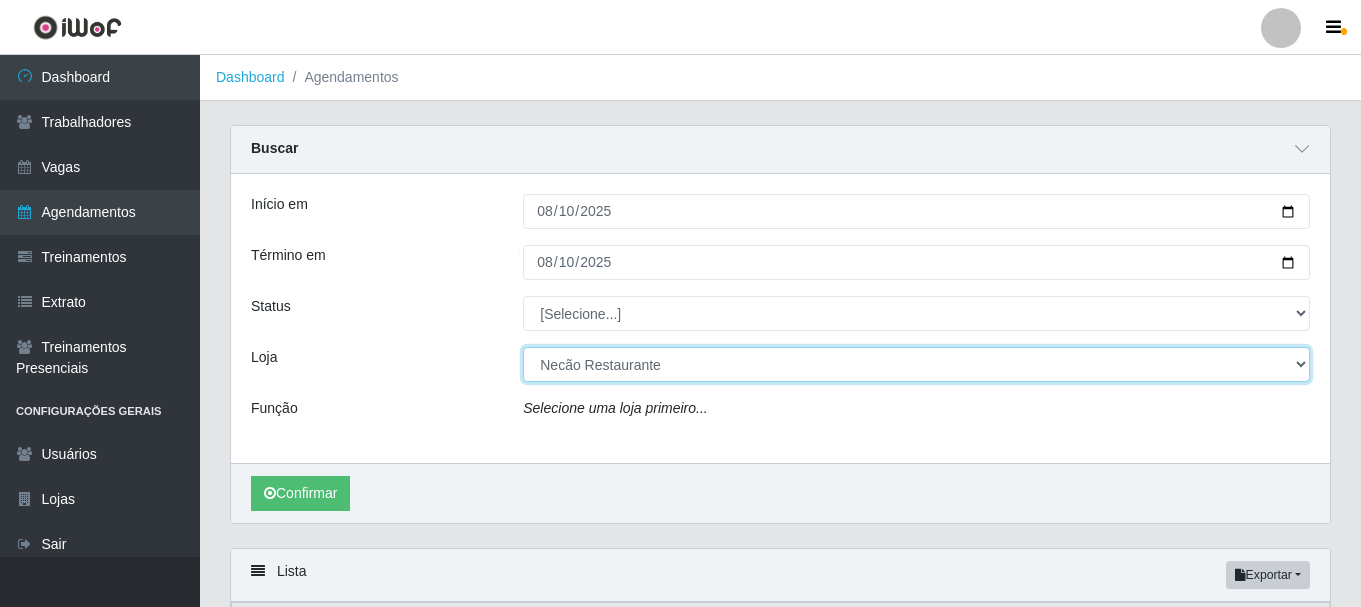 click on "[Selecione...] Necão Restaurante" at bounding box center (916, 364) 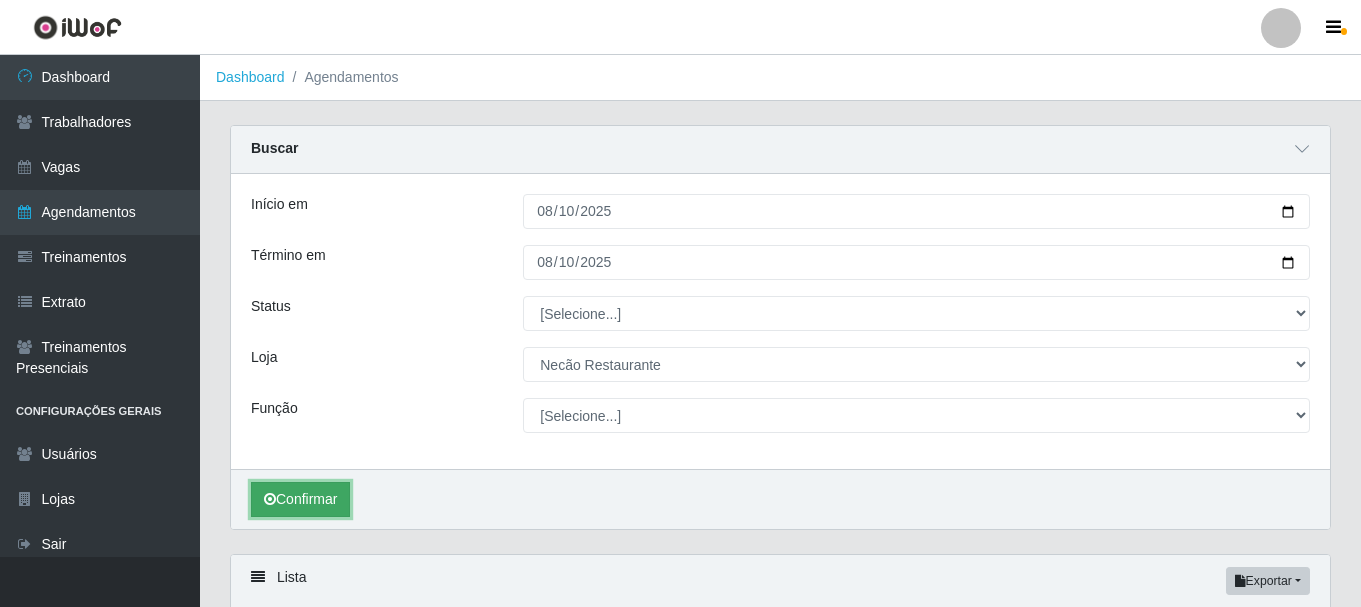 click on "Confirmar" at bounding box center (300, 499) 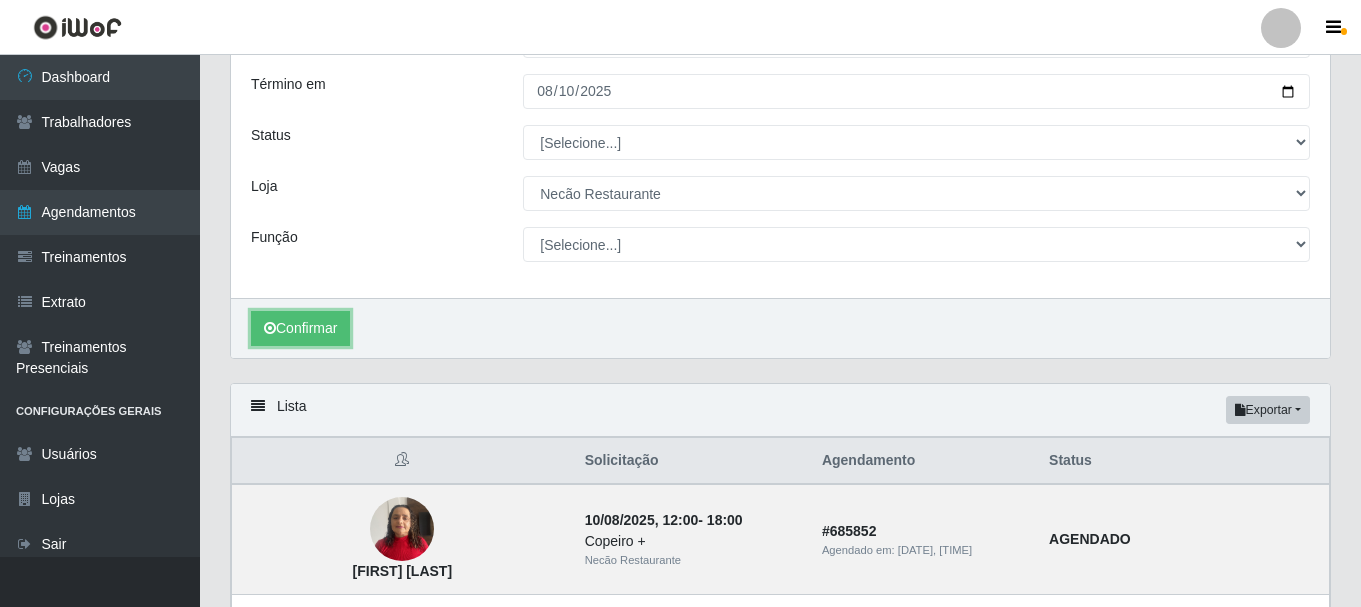 scroll, scrollTop: 471, scrollLeft: 0, axis: vertical 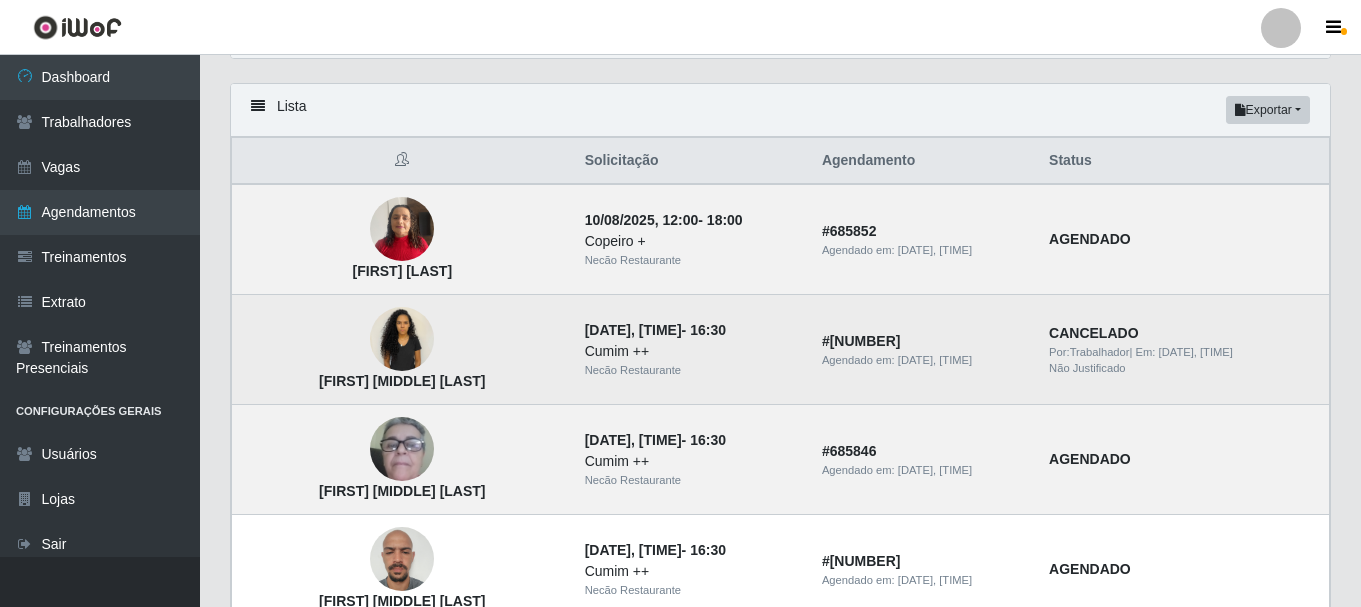drag, startPoint x: 538, startPoint y: 387, endPoint x: 290, endPoint y: 379, distance: 248.129 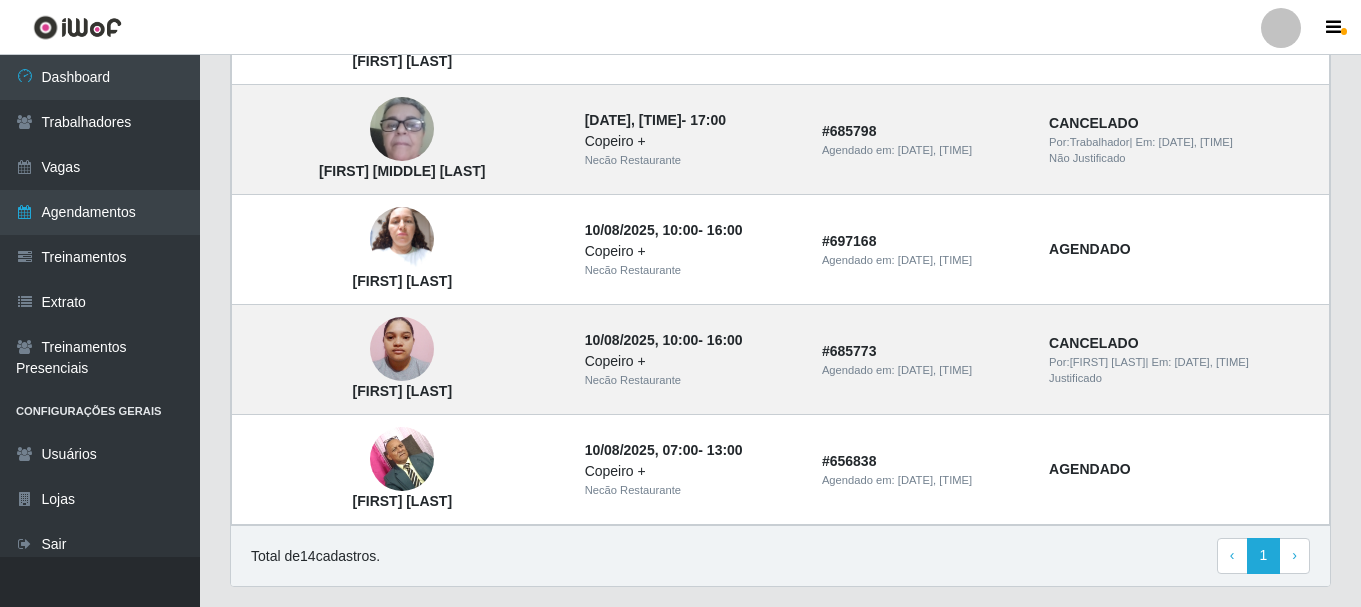scroll, scrollTop: 1371, scrollLeft: 0, axis: vertical 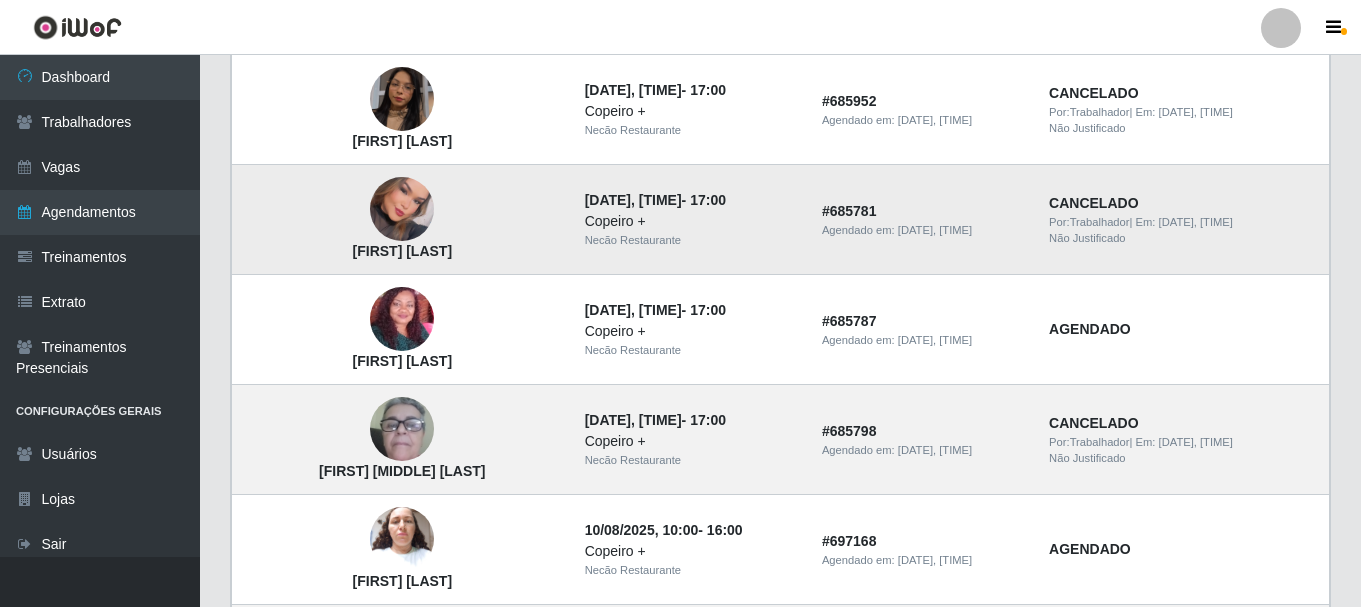 drag, startPoint x: 517, startPoint y: 253, endPoint x: 357, endPoint y: 242, distance: 160.37769 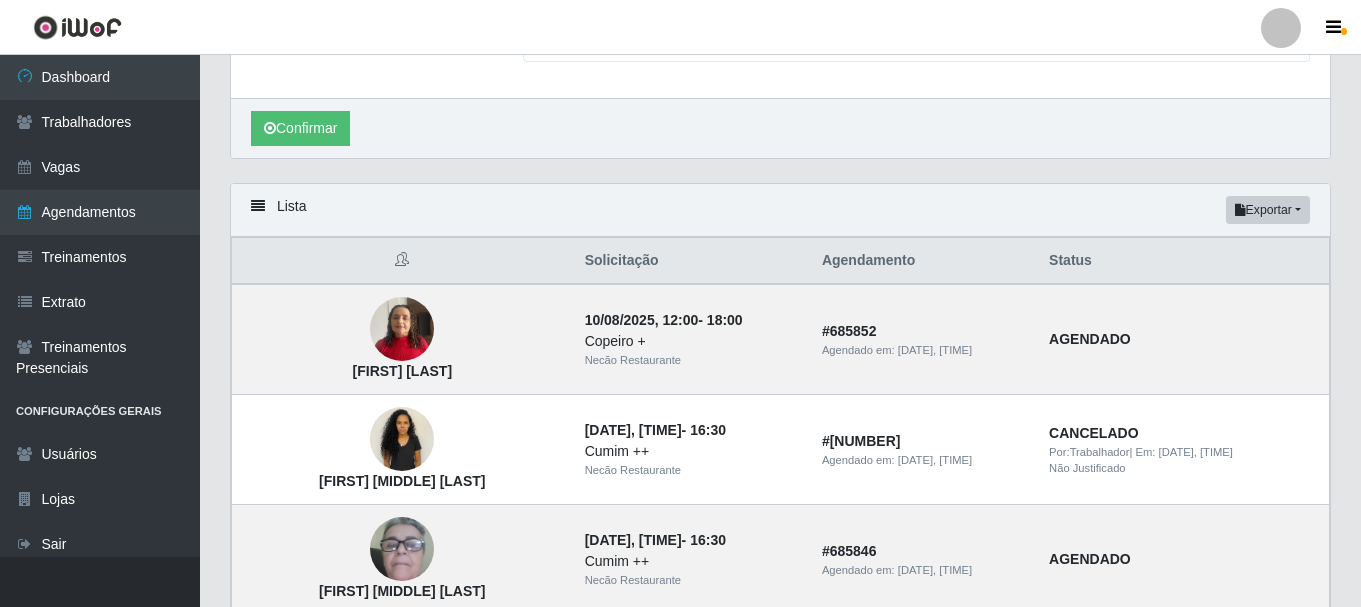 scroll, scrollTop: 0, scrollLeft: 0, axis: both 